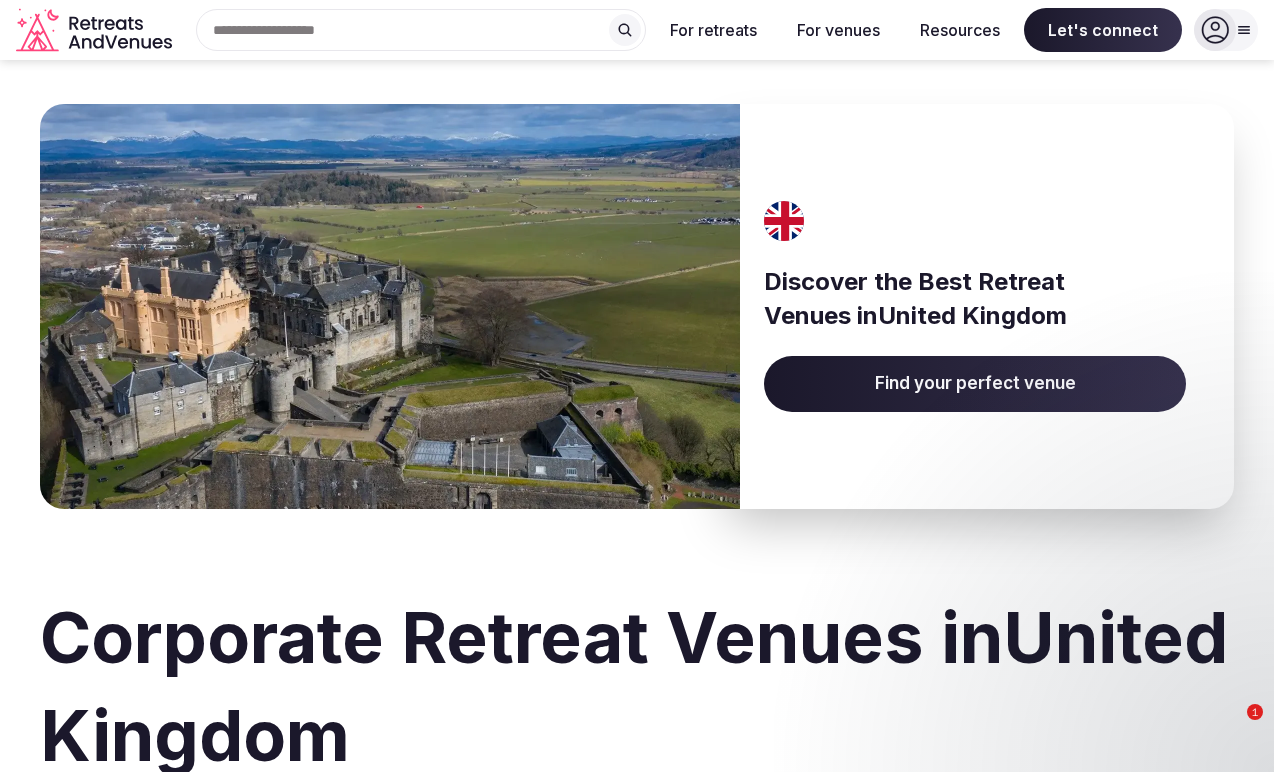 scroll, scrollTop: 2556, scrollLeft: 0, axis: vertical 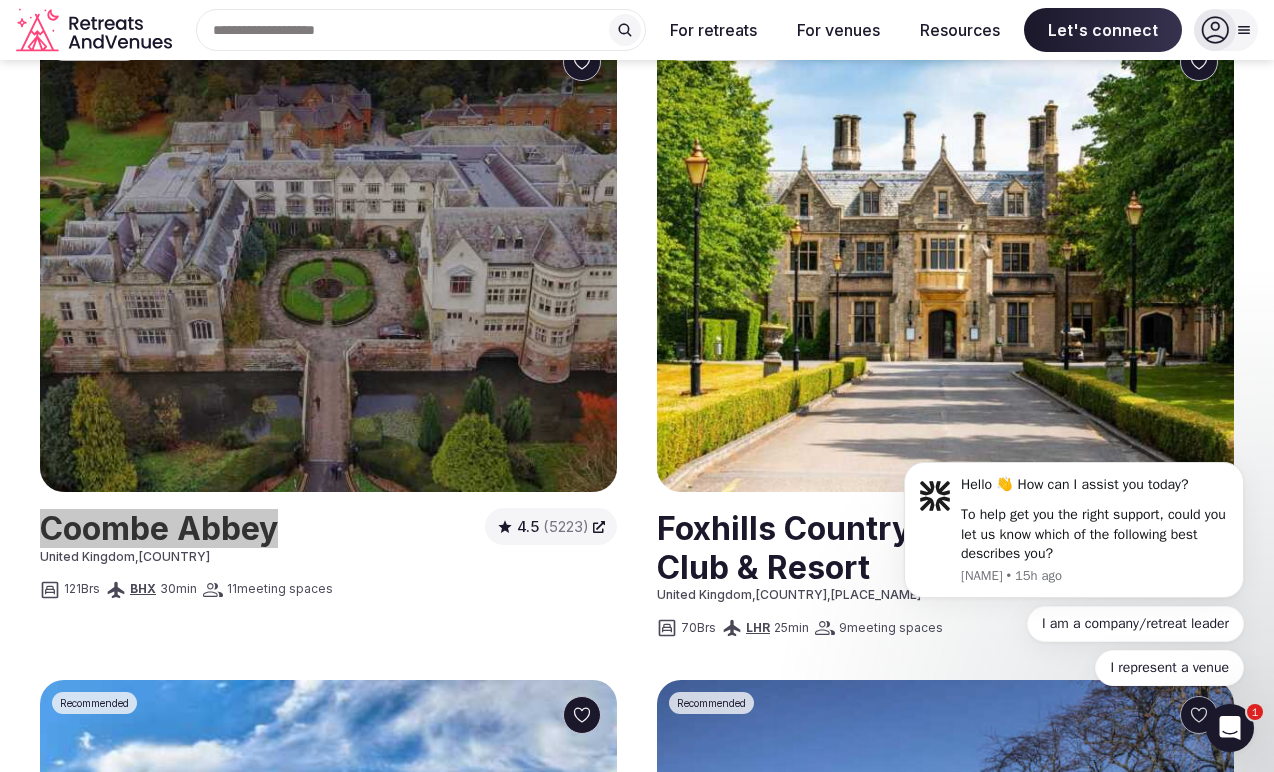 click on "Hello 👋 How can I assist you today? To help get you the right support, could you let us know which of the following best describes you? [NAME] • 15h ago I am a company/retreat leader I represent a venue" at bounding box center (1074, 536) 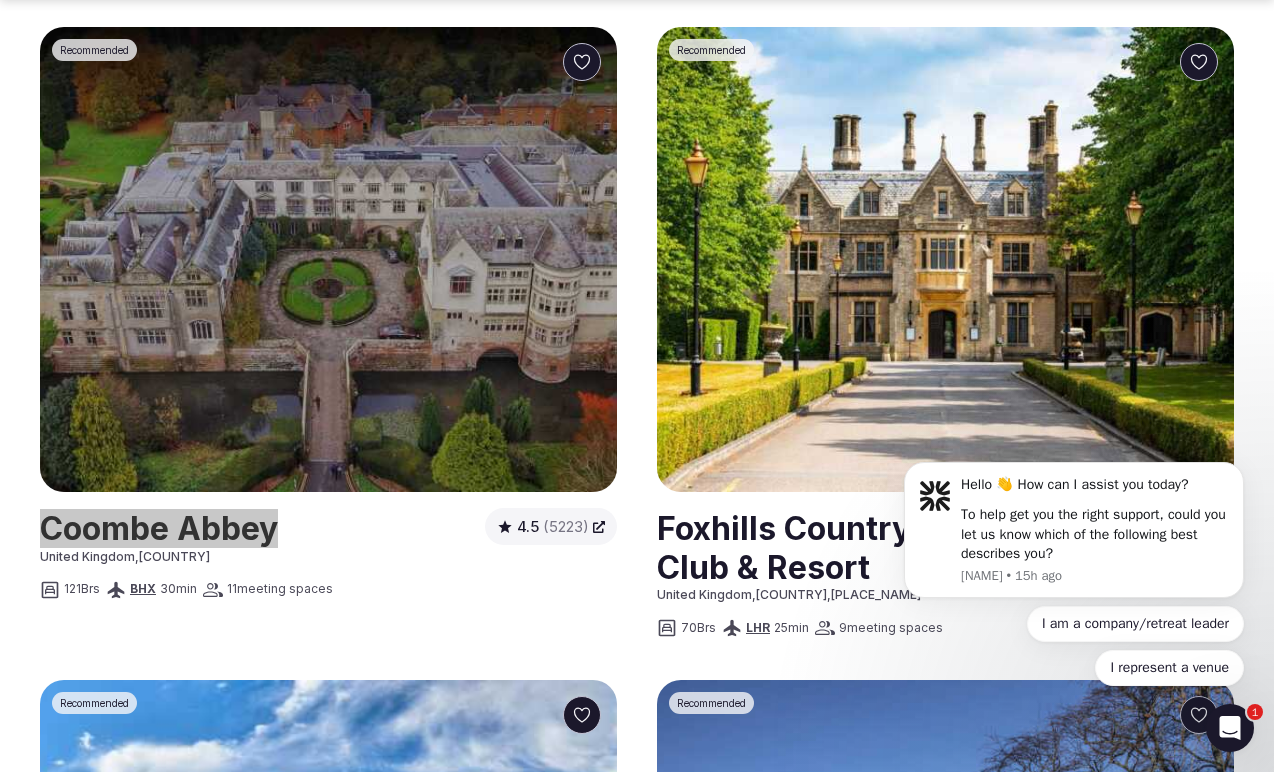scroll, scrollTop: 2771, scrollLeft: 0, axis: vertical 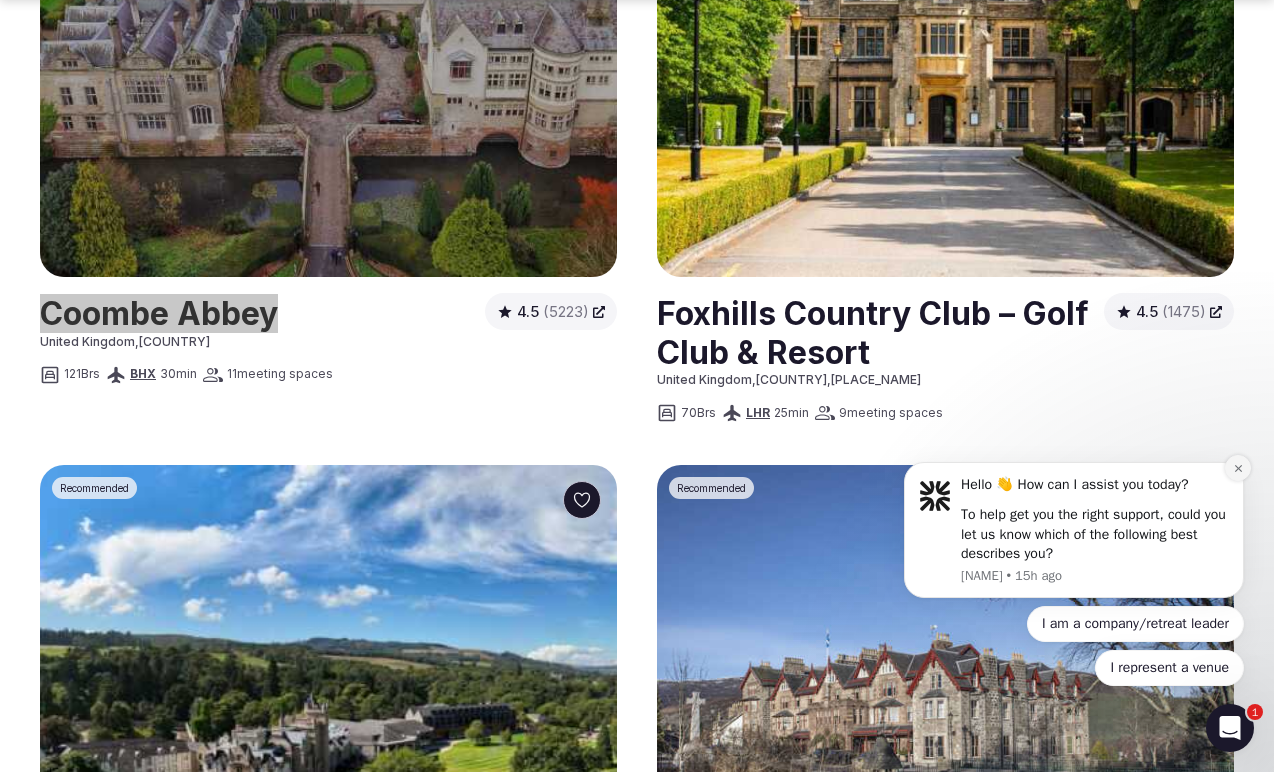 click 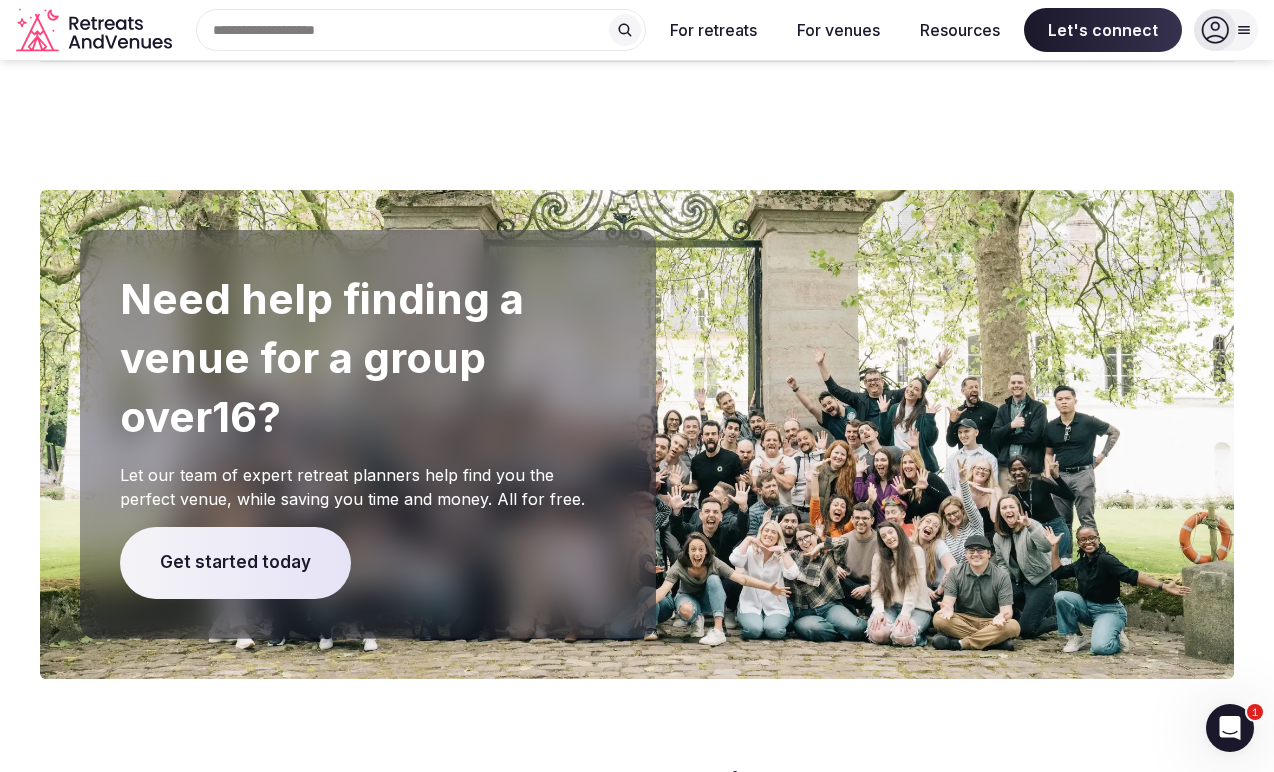 scroll, scrollTop: 5562, scrollLeft: 0, axis: vertical 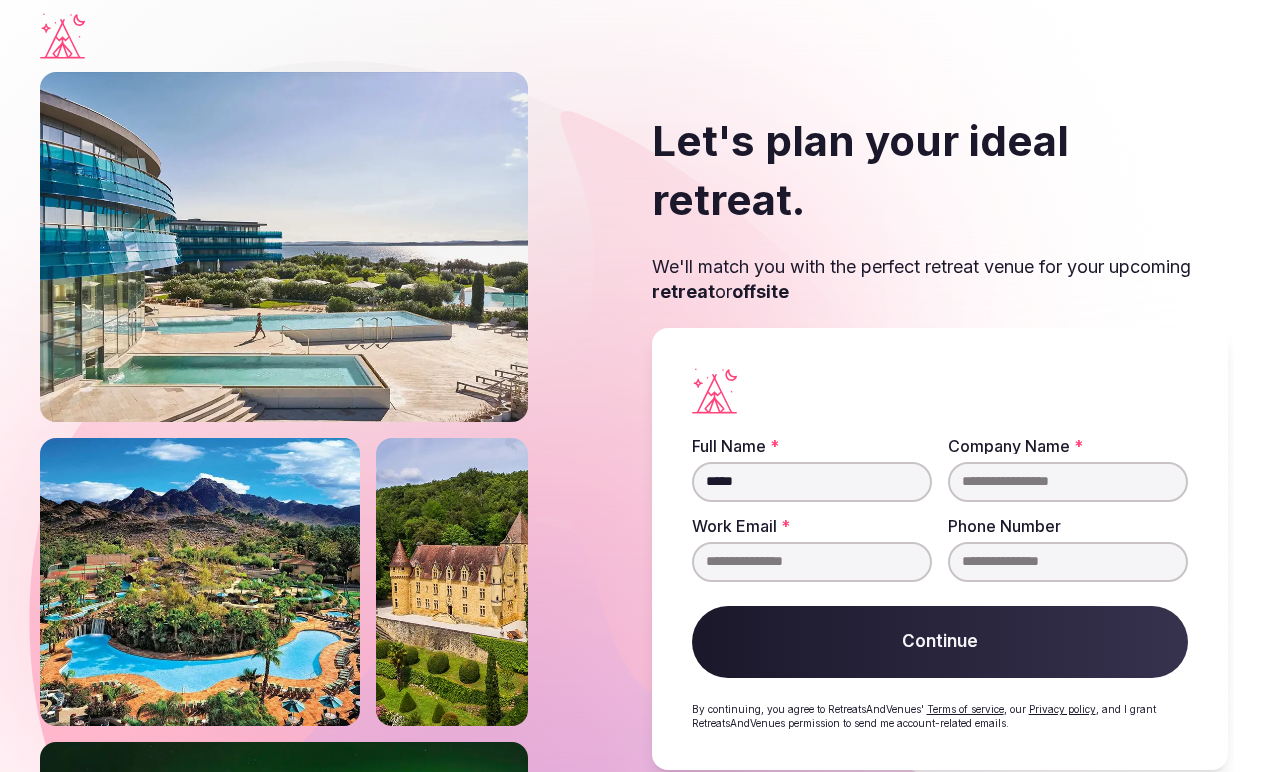 type on "*****" 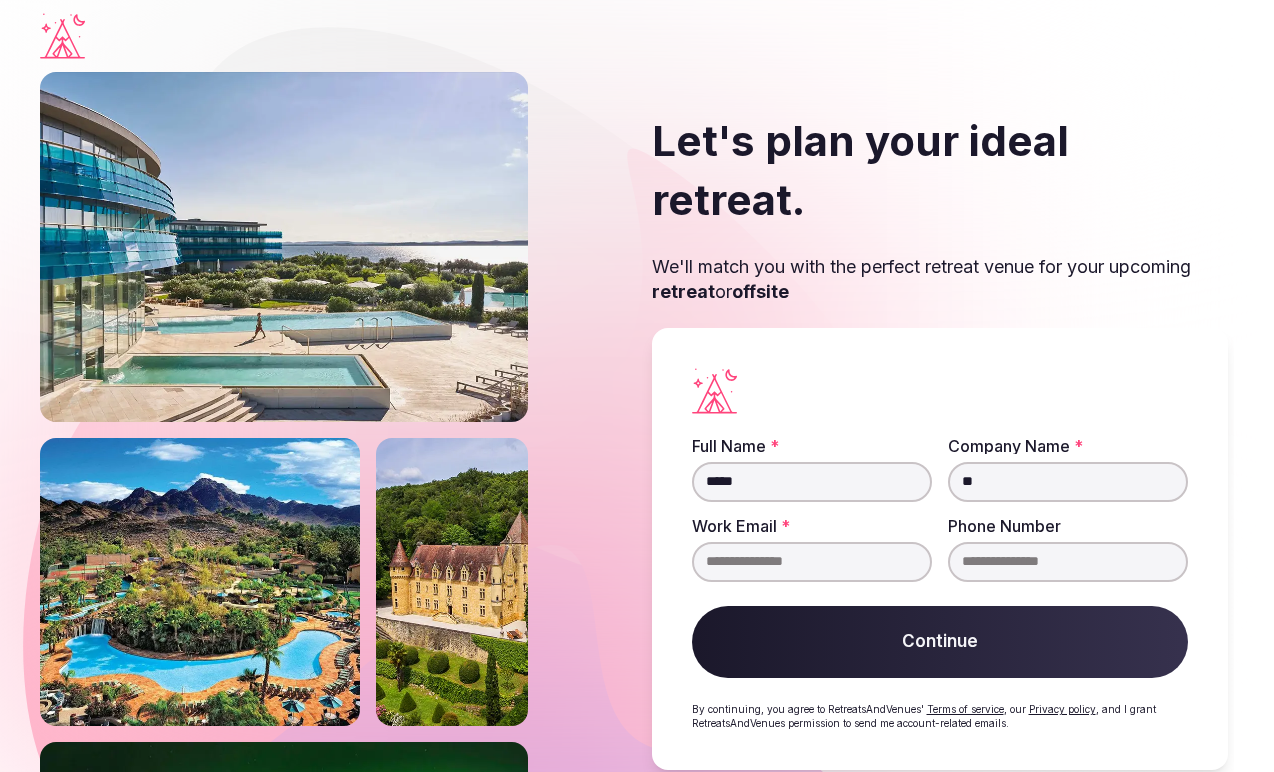 type on "*" 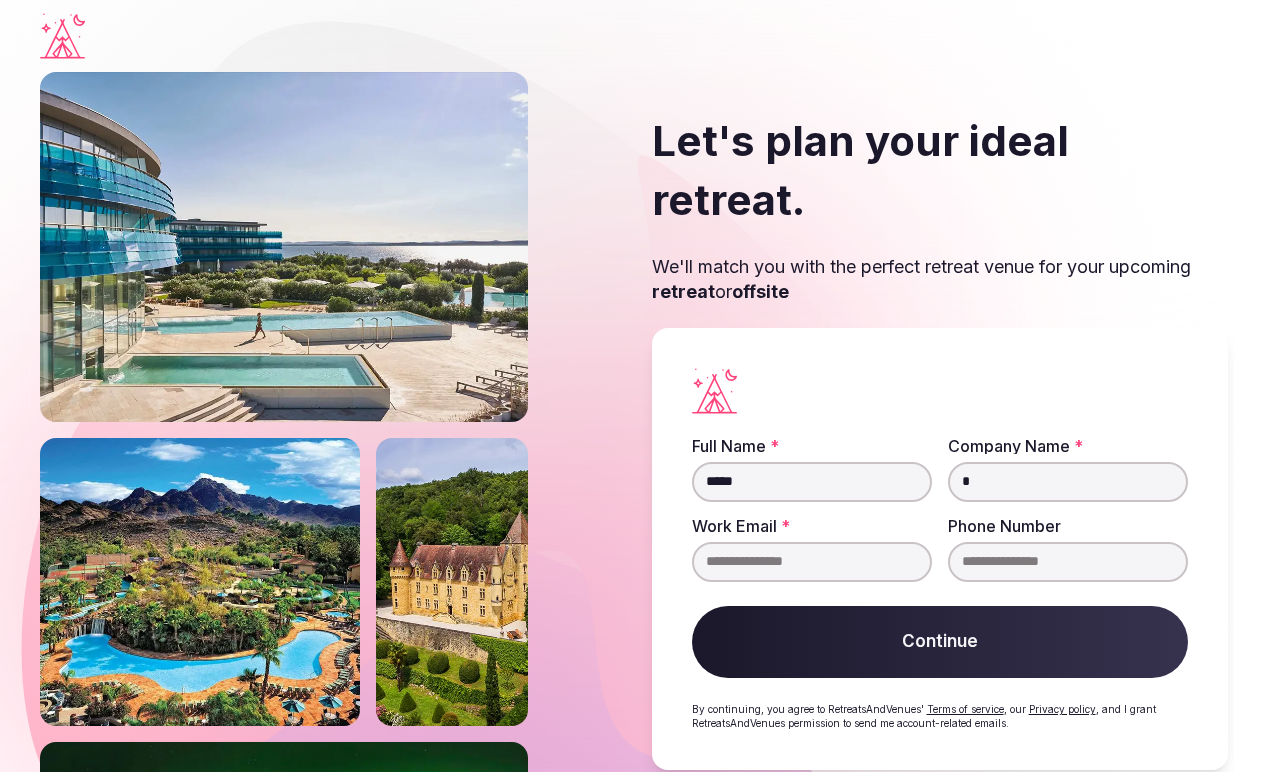 type 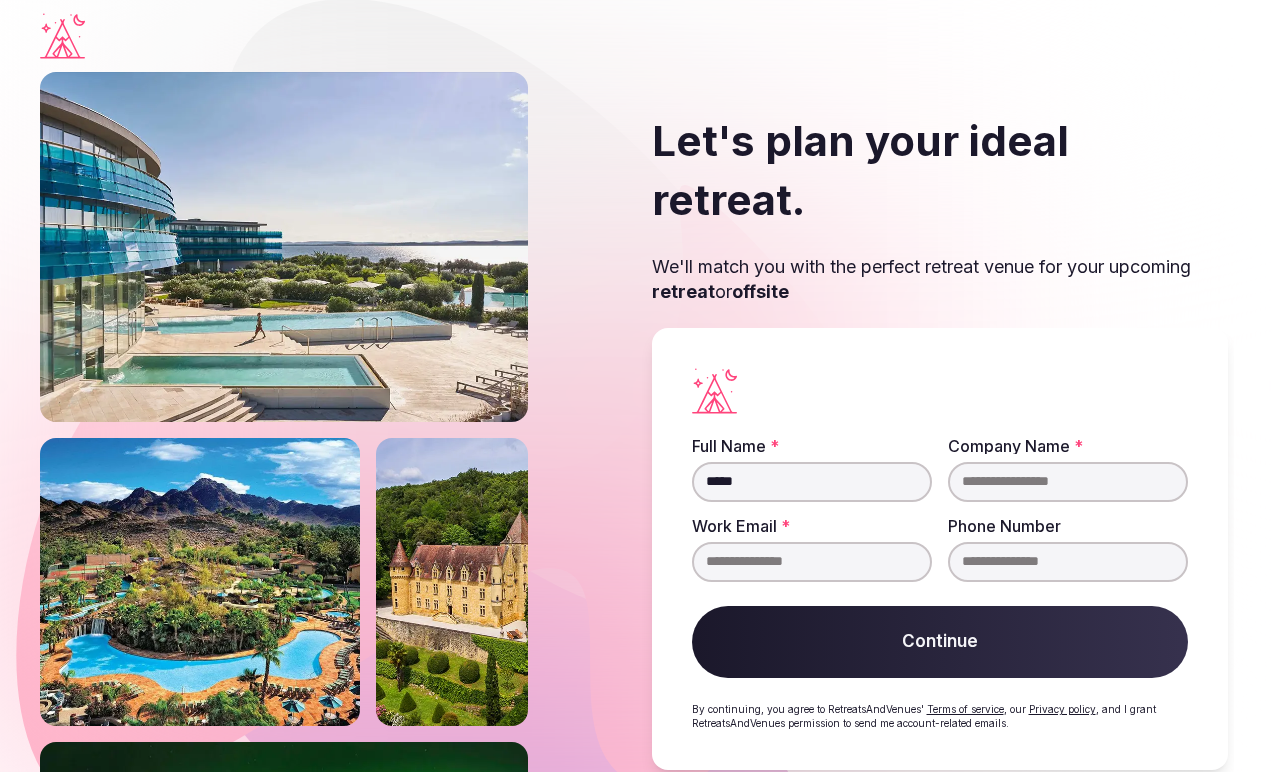 click on "*****" at bounding box center (812, 482) 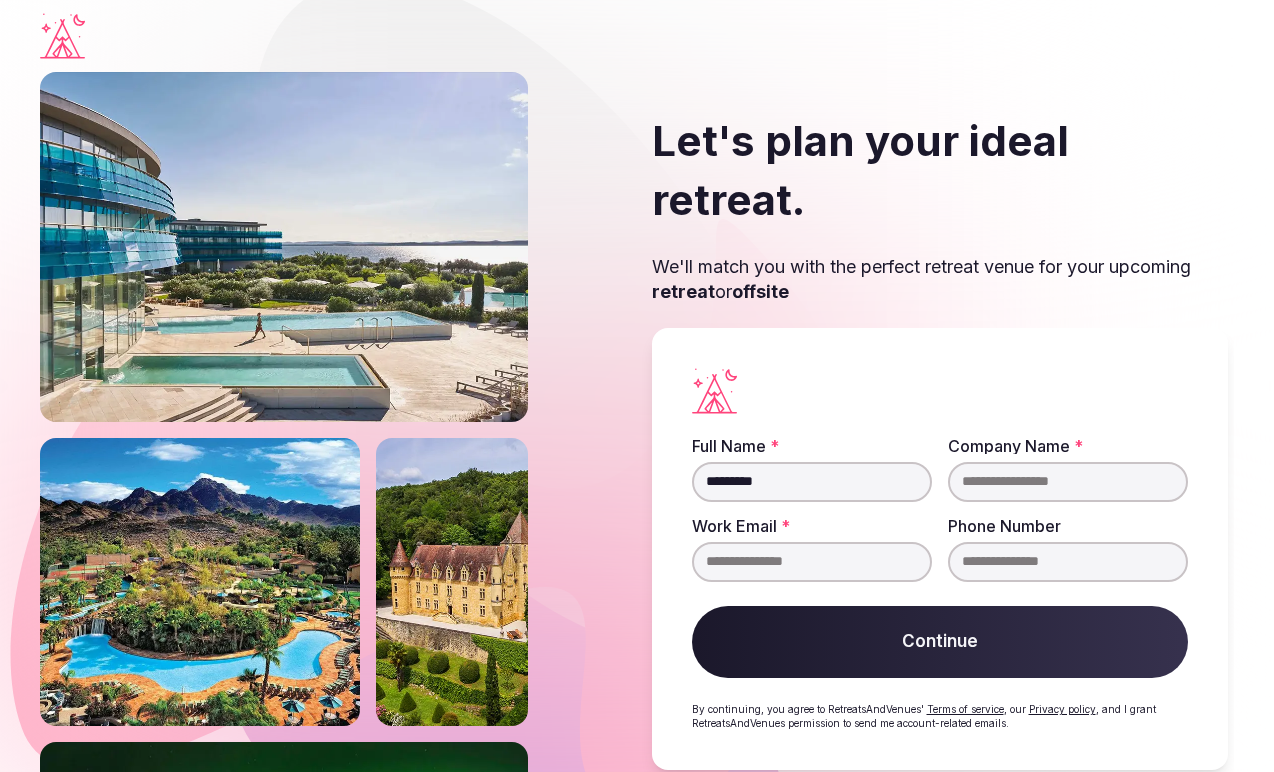 type on "*********" 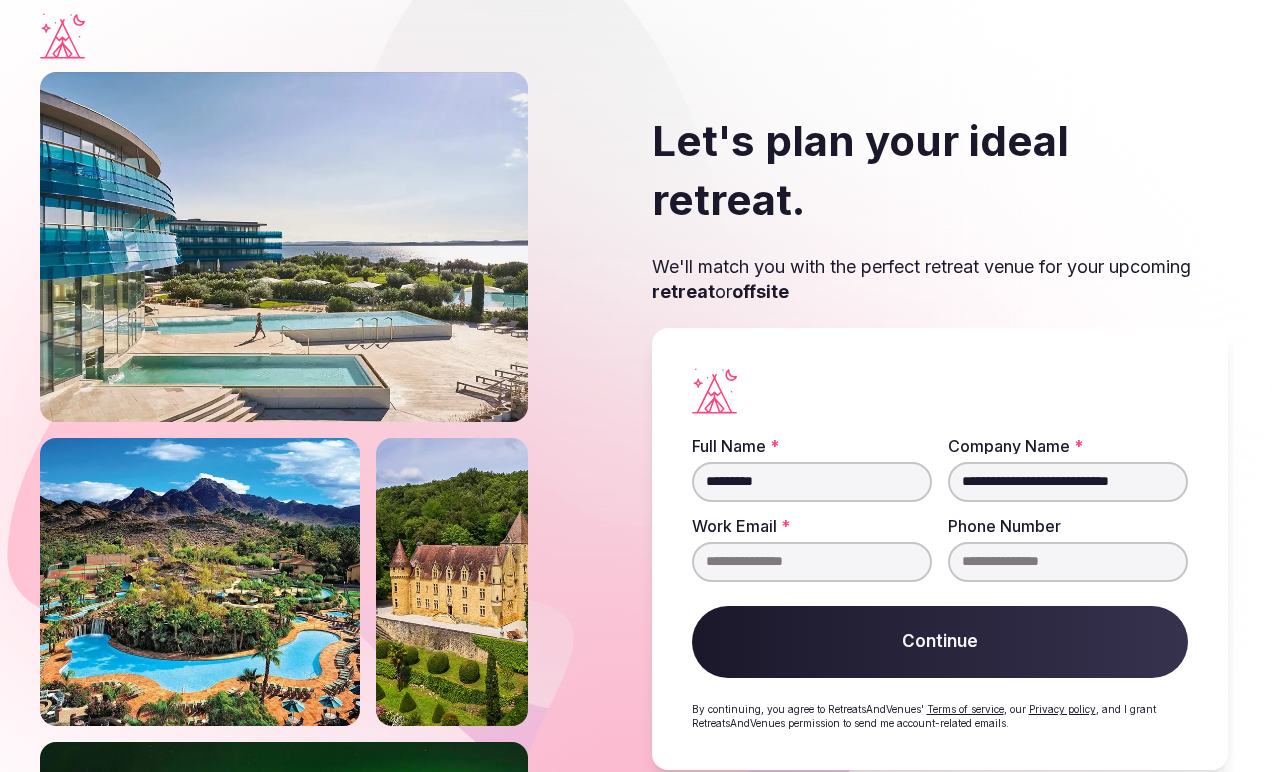 type on "**********" 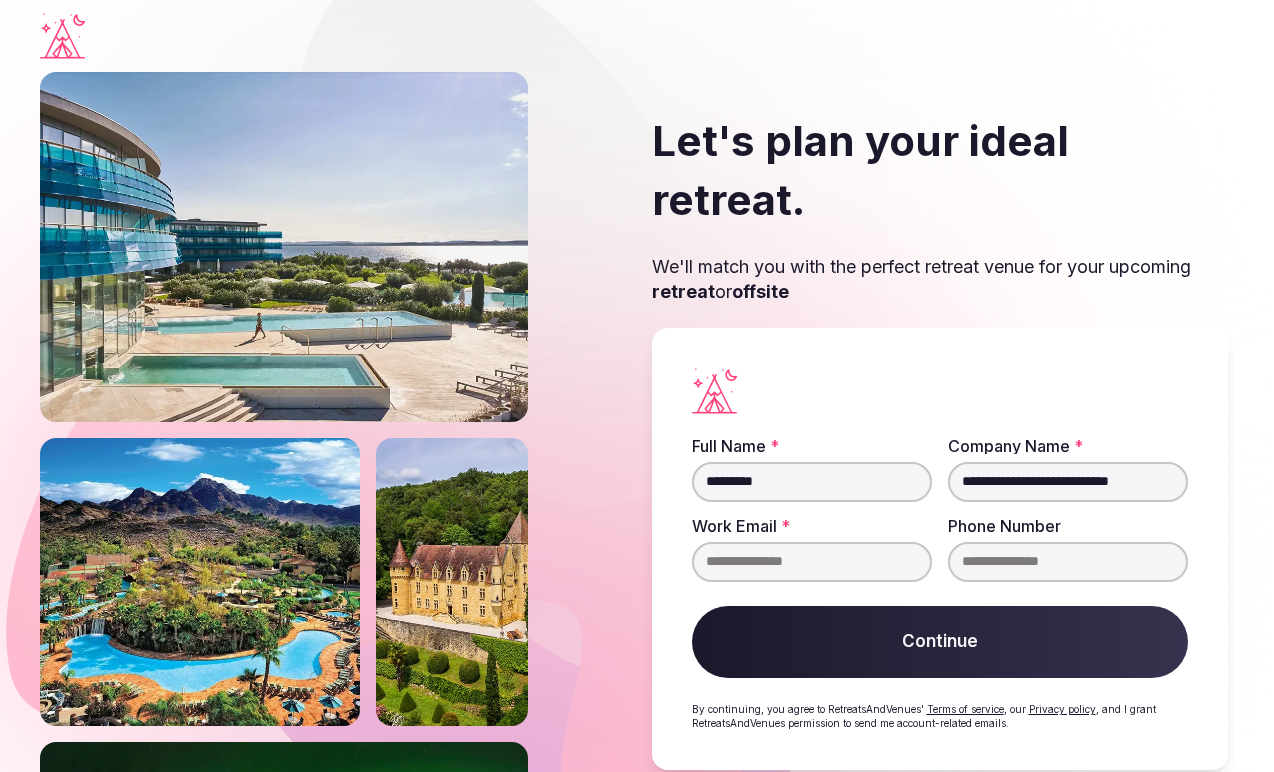 drag, startPoint x: 960, startPoint y: 438, endPoint x: 1168, endPoint y: 447, distance: 208.19463 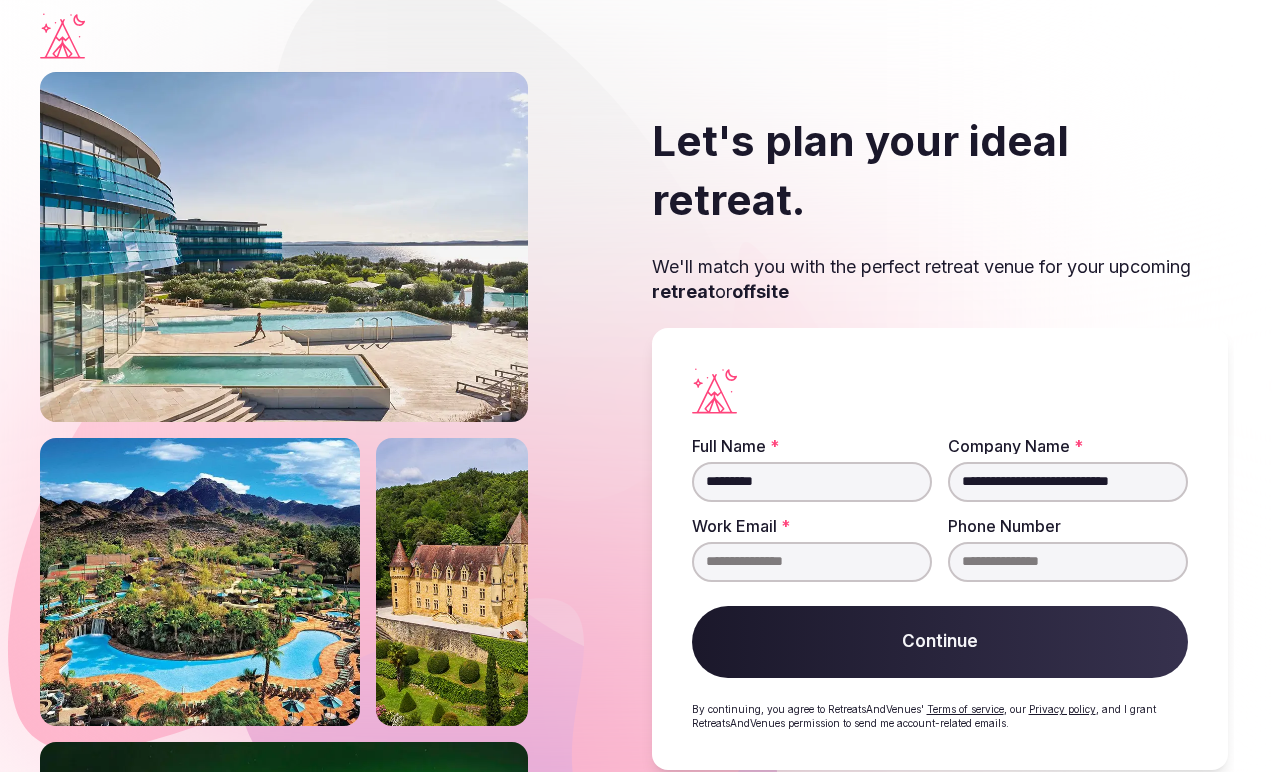 click on "Work Email *" at bounding box center (812, 562) 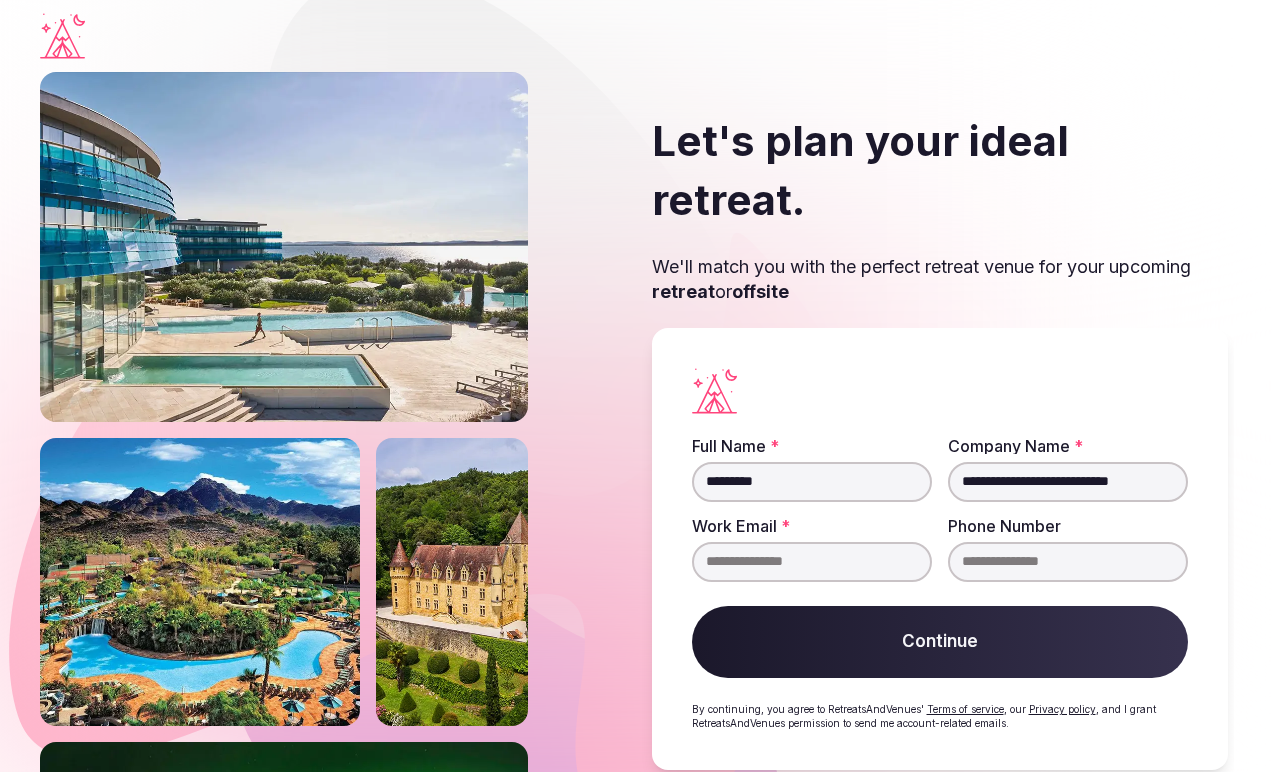 paste on "**********" 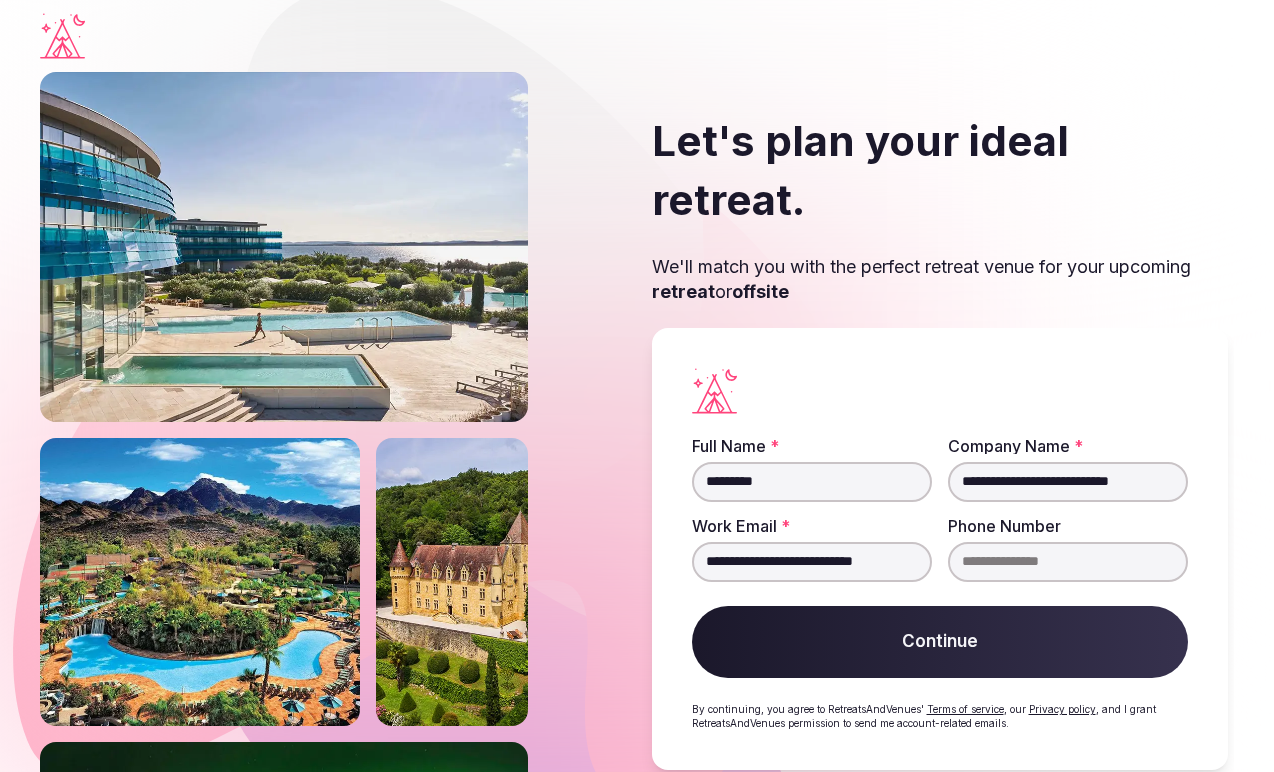 type on "**********" 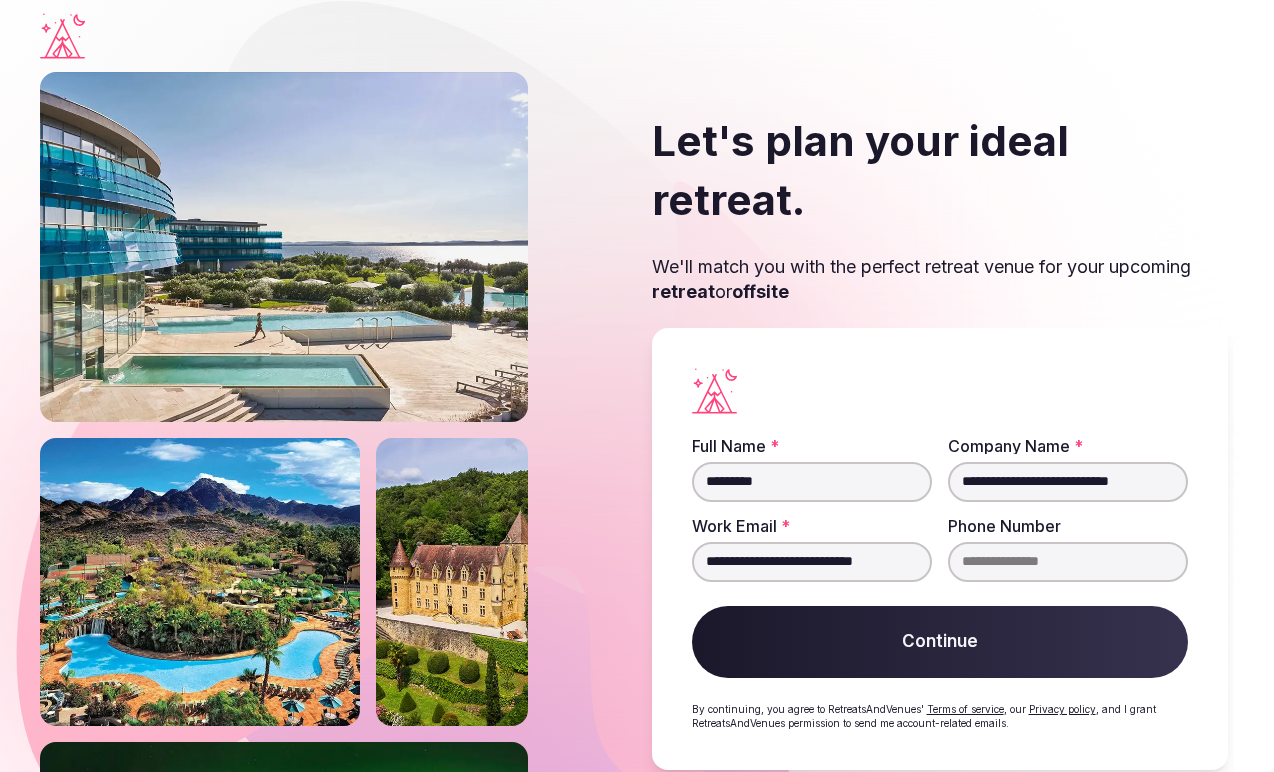drag, startPoint x: 959, startPoint y: 439, endPoint x: 1239, endPoint y: 441, distance: 280.00714 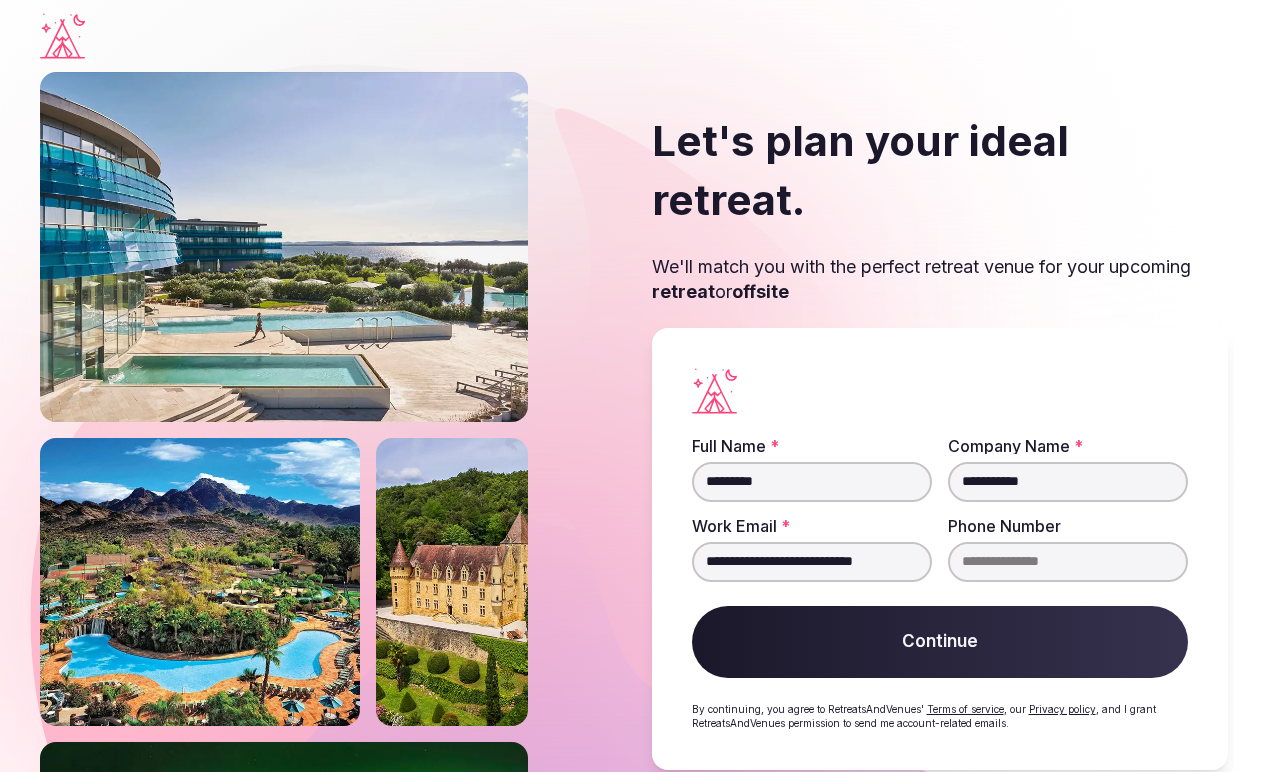 type on "**********" 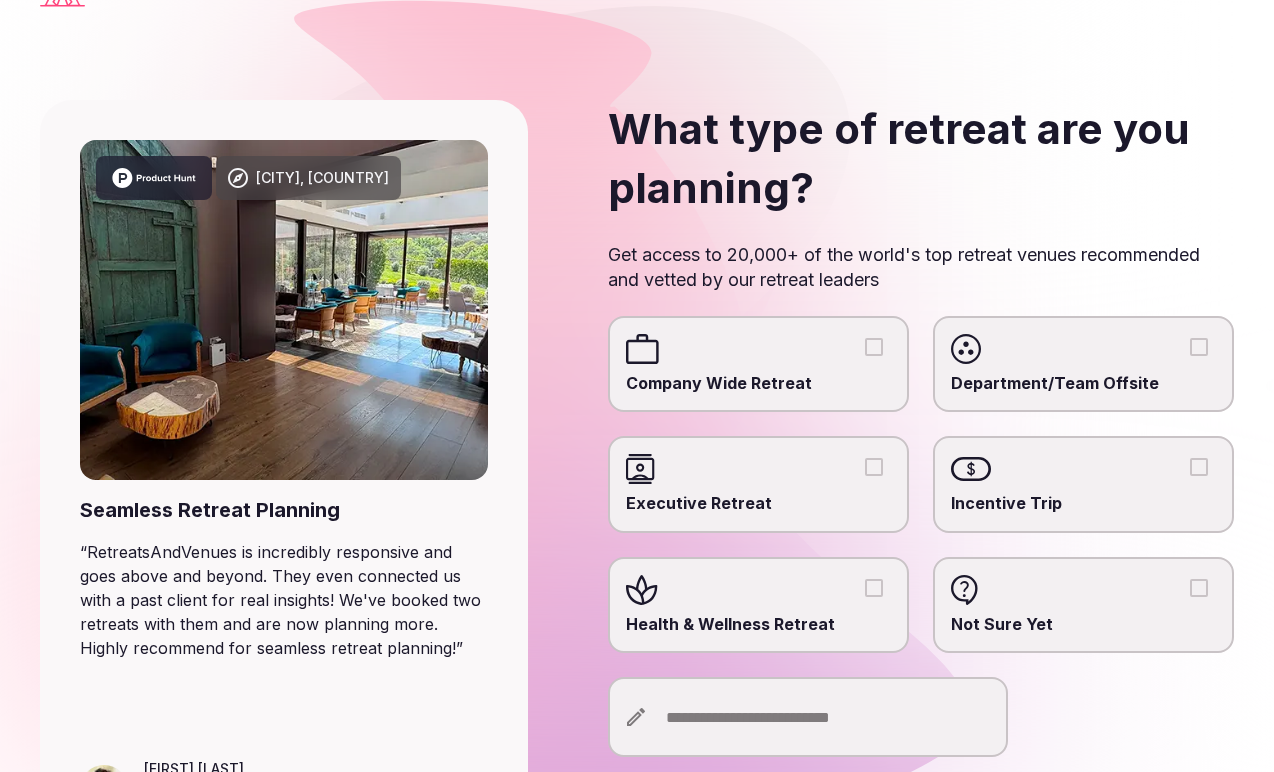 scroll, scrollTop: 147, scrollLeft: 0, axis: vertical 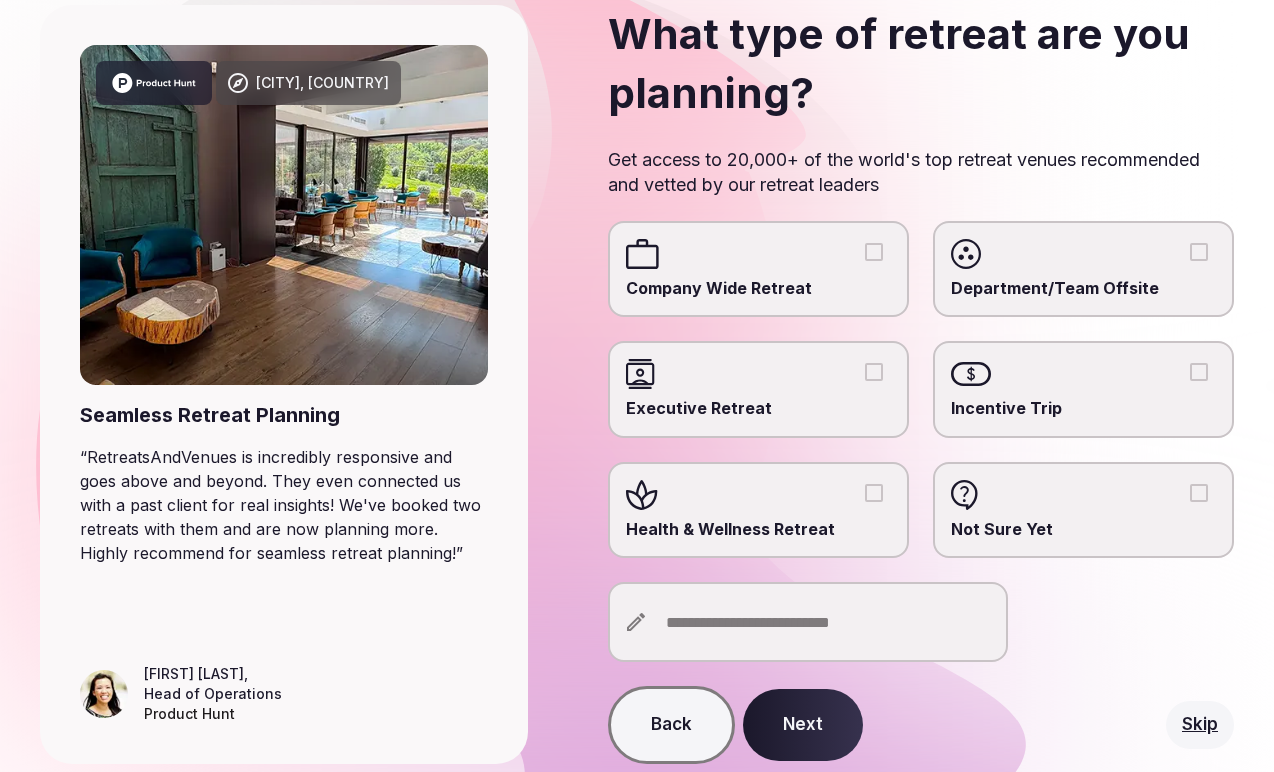 click on "Company Wide Retreat" at bounding box center [874, 252] 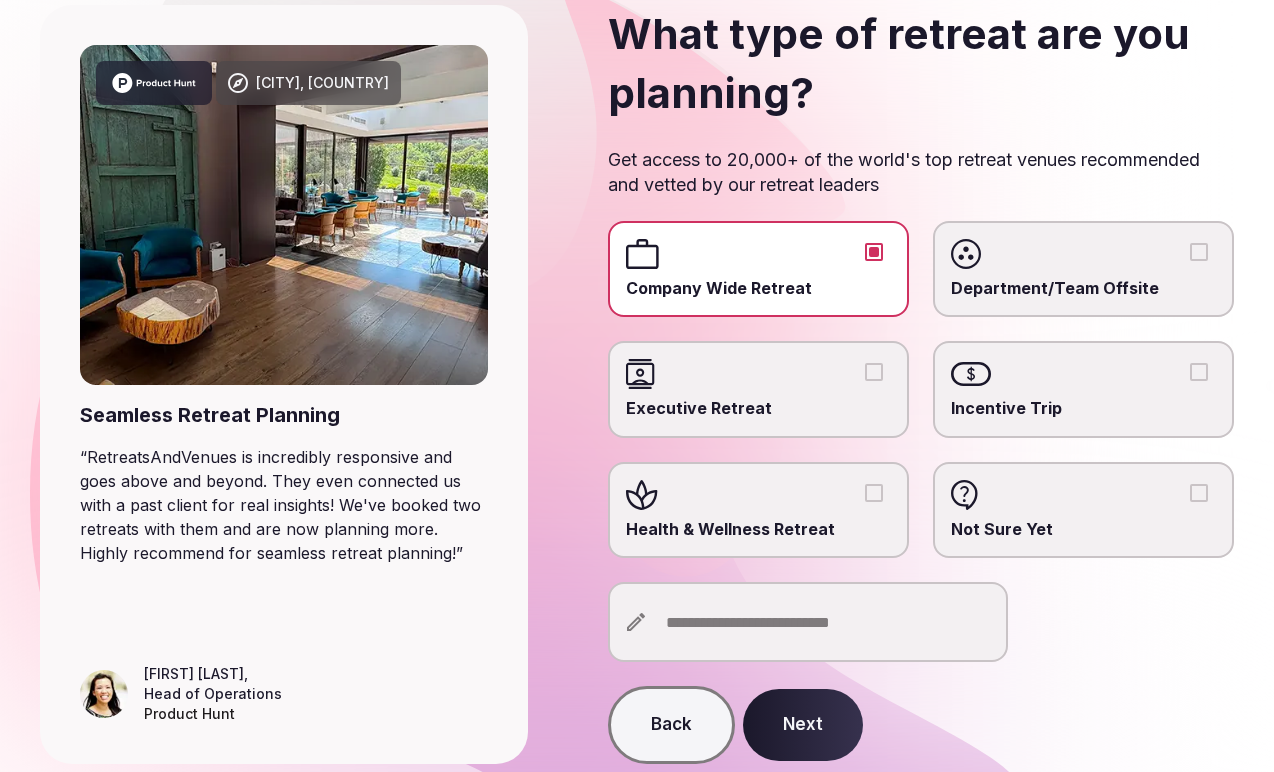 click on "Department/Team Offsite" at bounding box center (1199, 252) 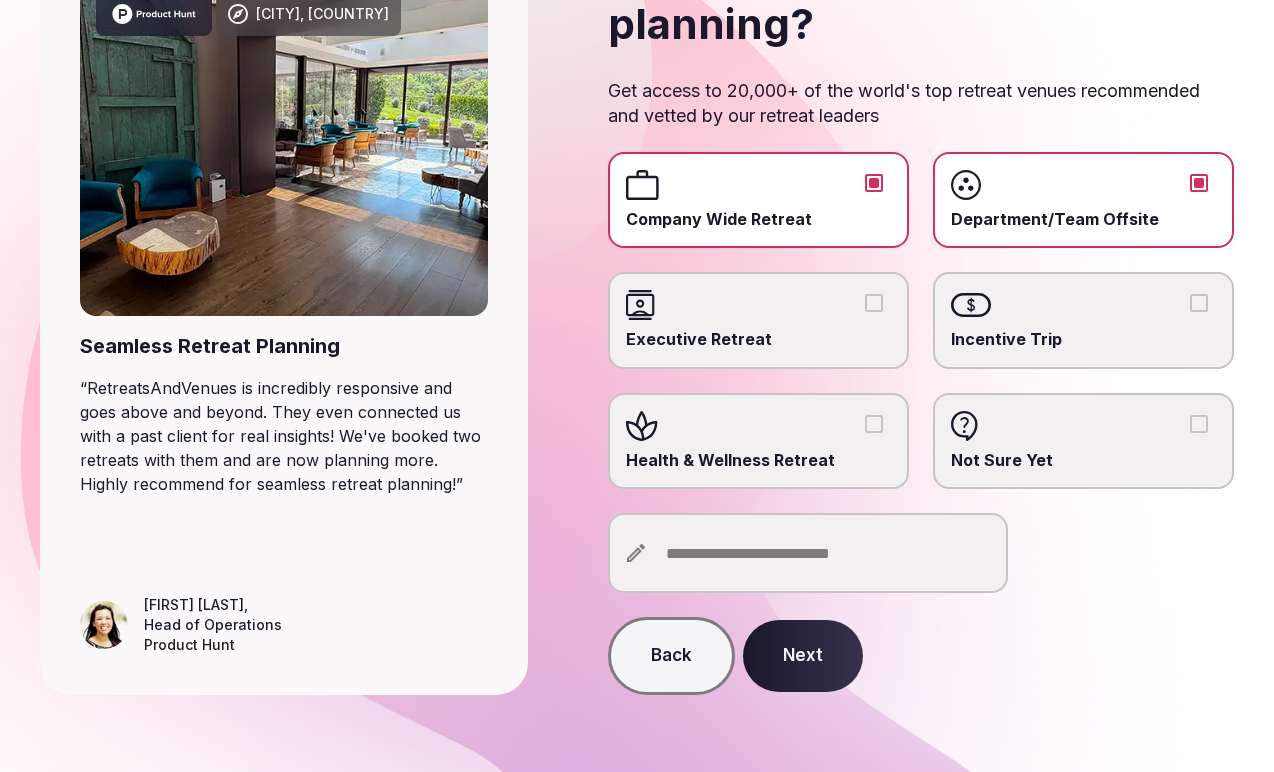 scroll, scrollTop: 215, scrollLeft: 0, axis: vertical 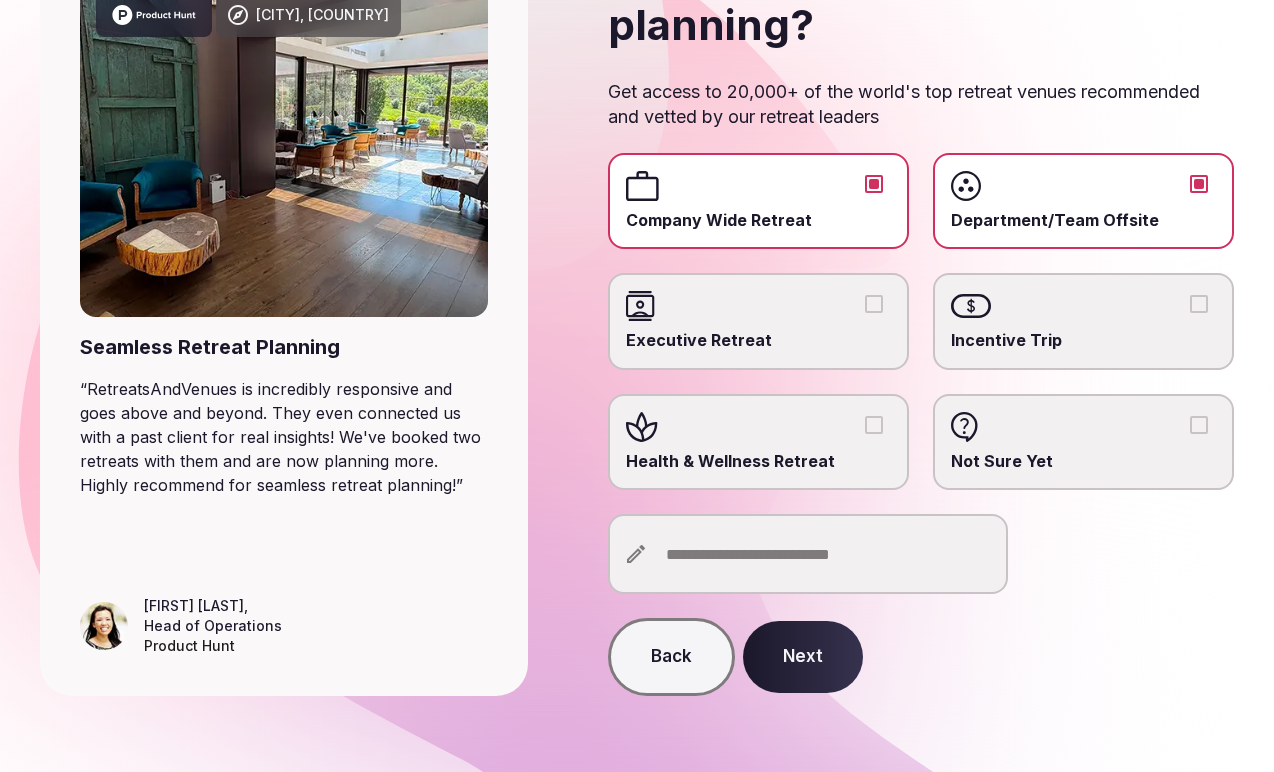 click at bounding box center (808, 554) 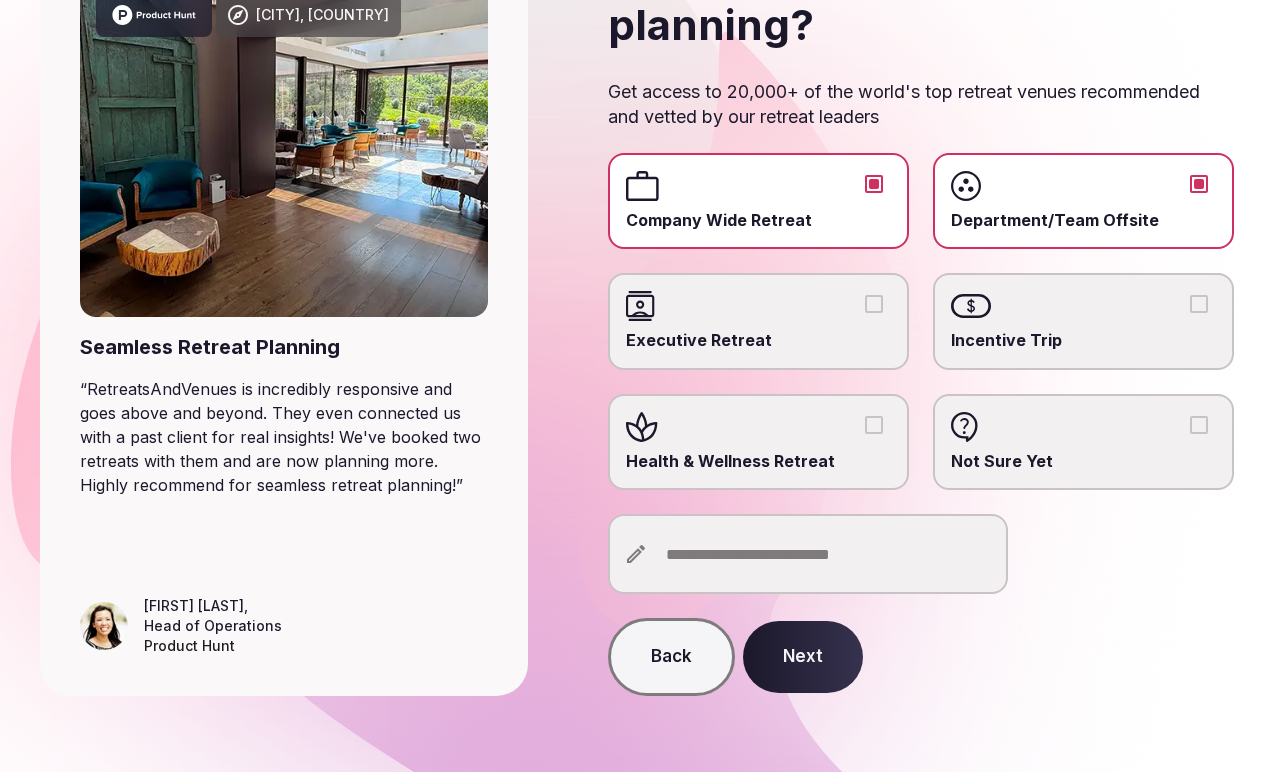 click on "Next" at bounding box center (803, 657) 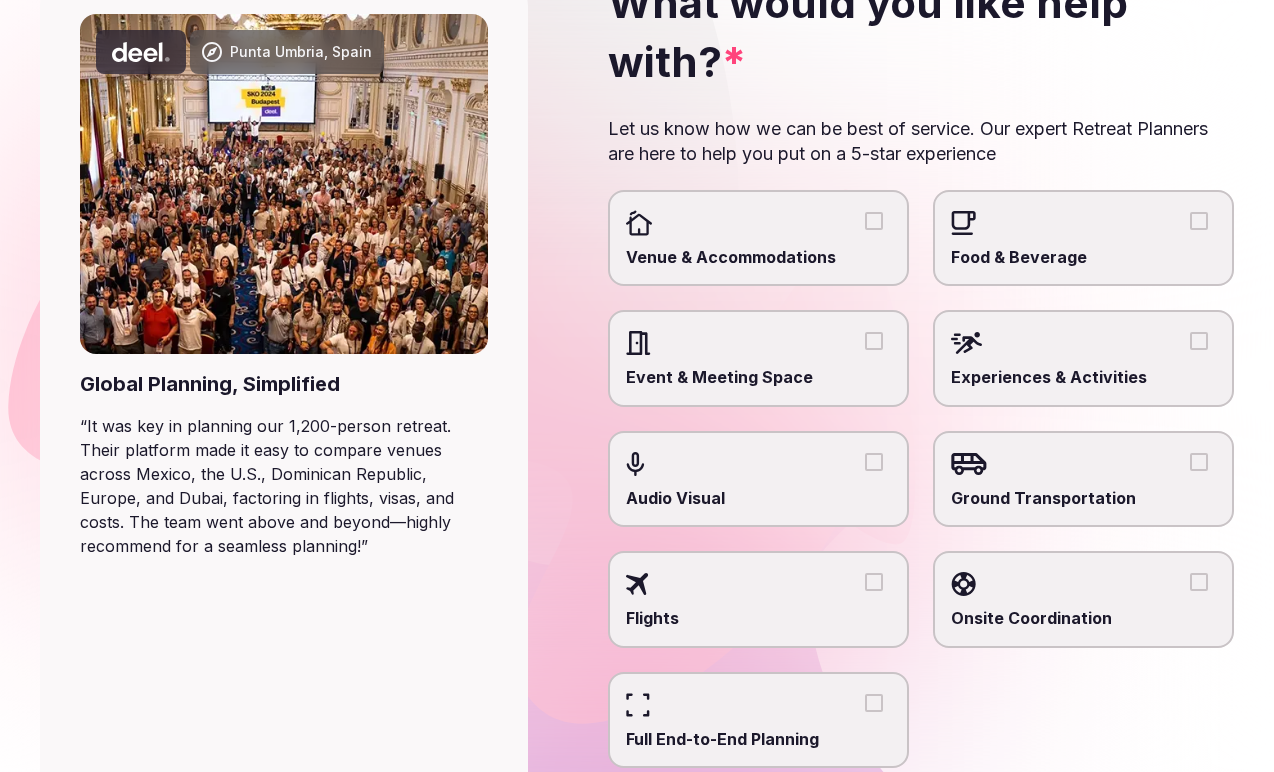 scroll, scrollTop: 162, scrollLeft: 0, axis: vertical 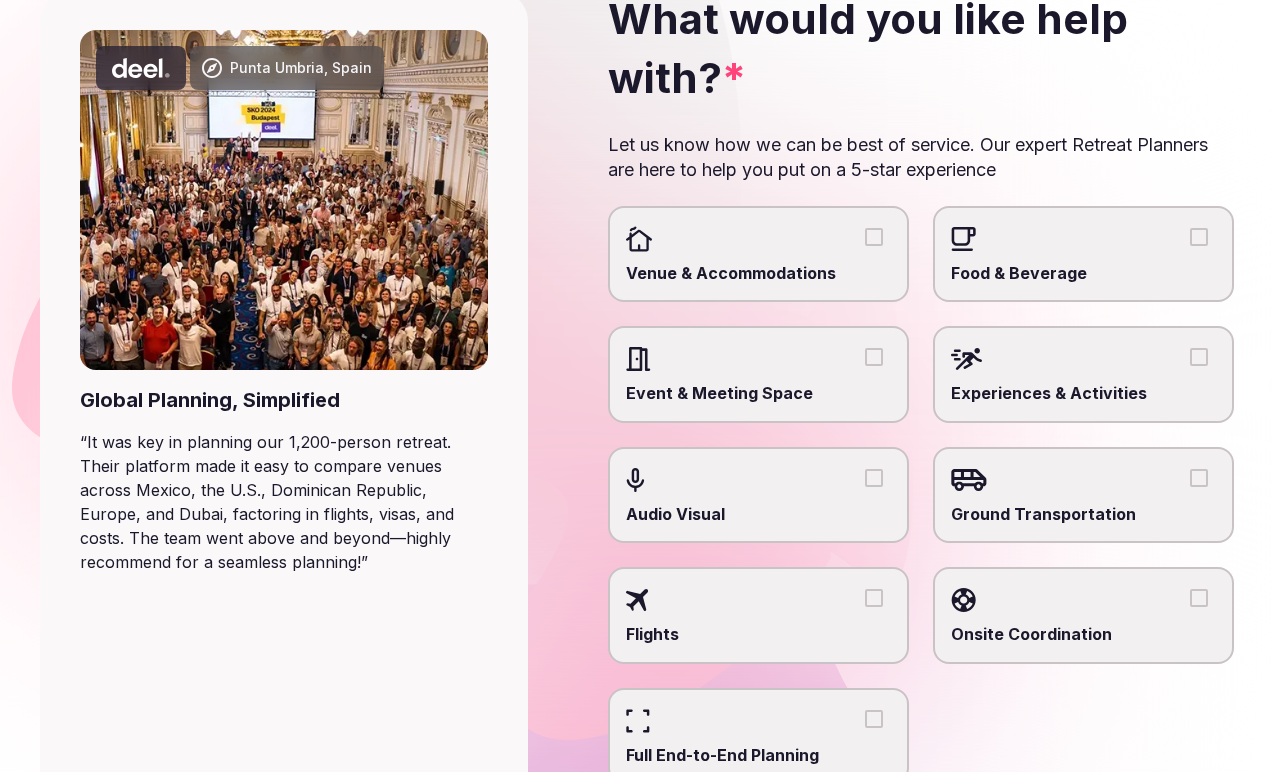 click on "Venue & Accommodations" at bounding box center (874, 237) 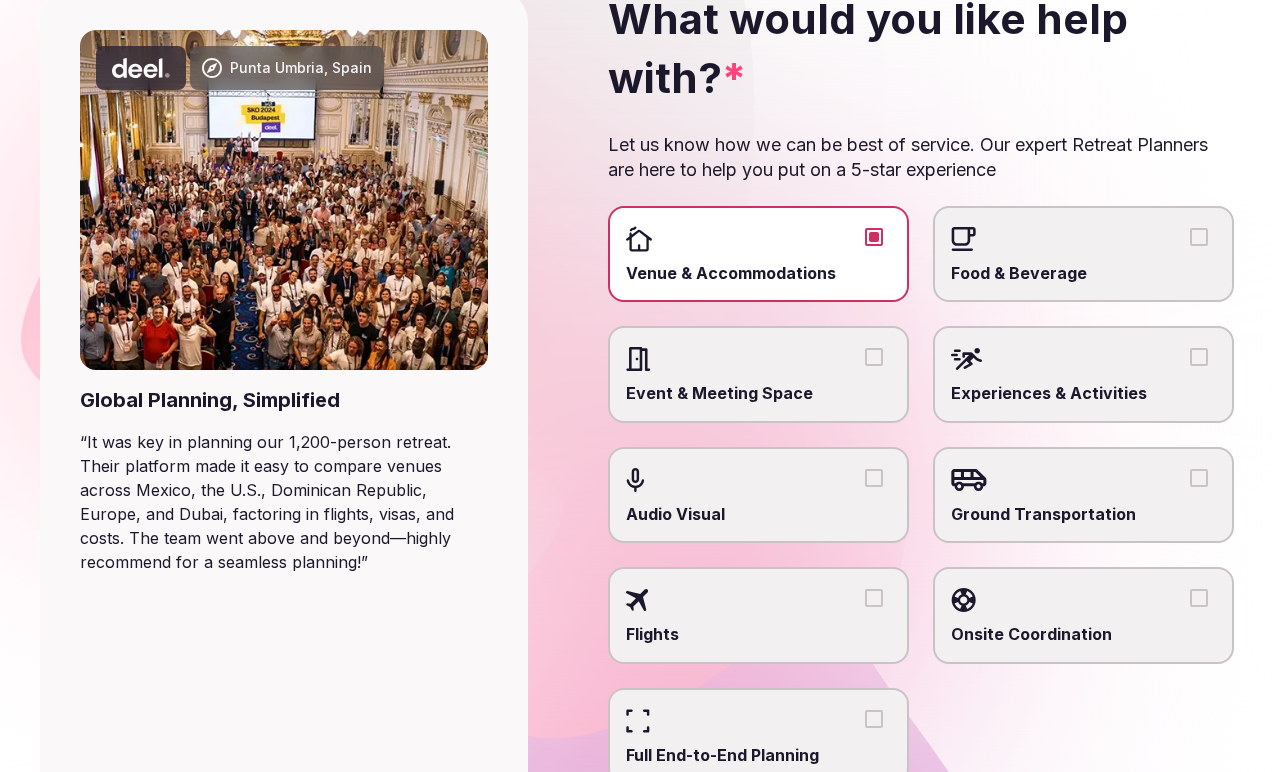 click on "Food & Beverage" at bounding box center (1199, 237) 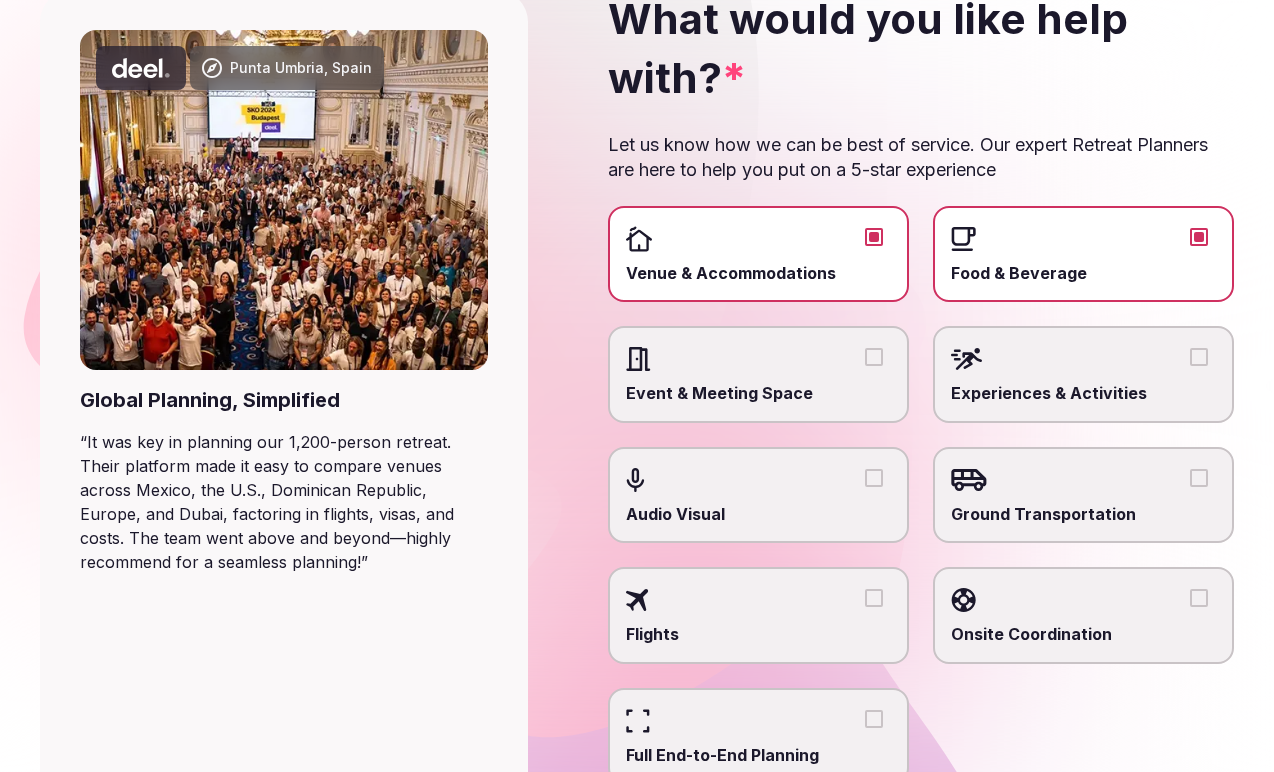click on "Event & Meeting Space" at bounding box center (874, 357) 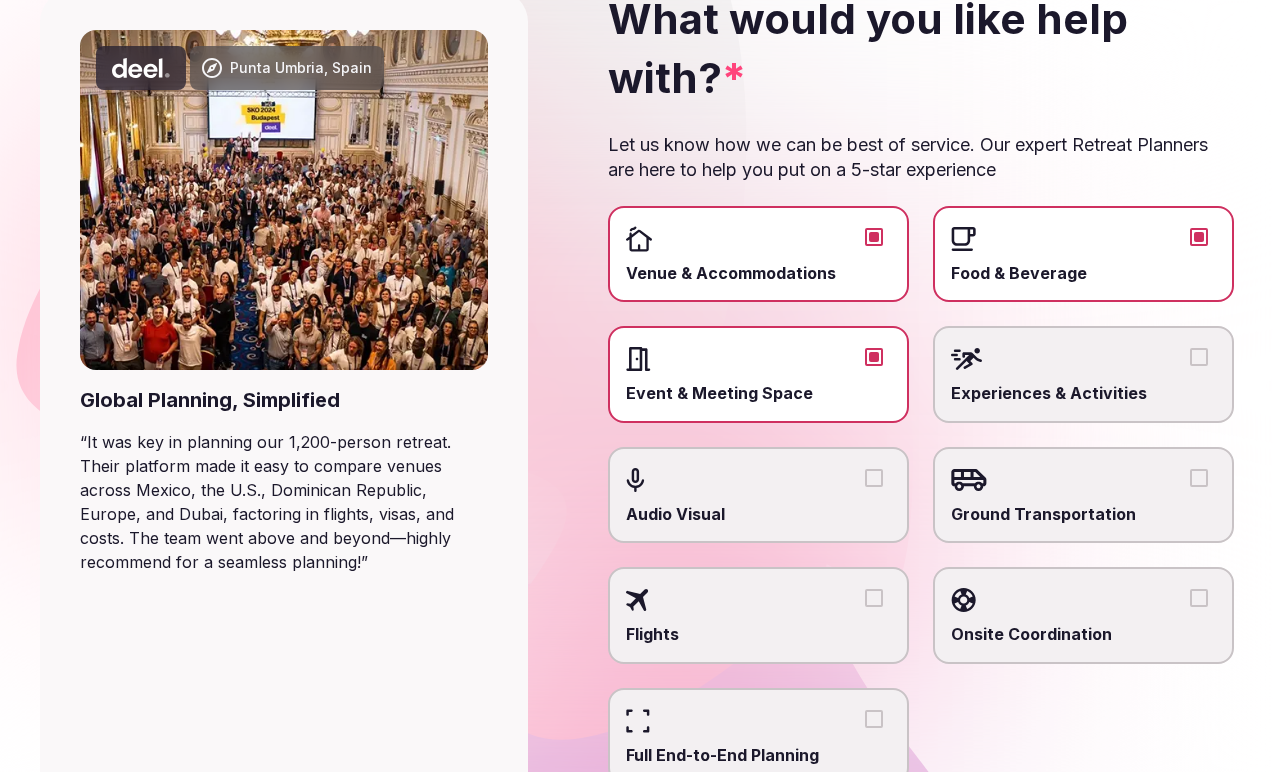 click on "Experiences & Activities" at bounding box center (1199, 357) 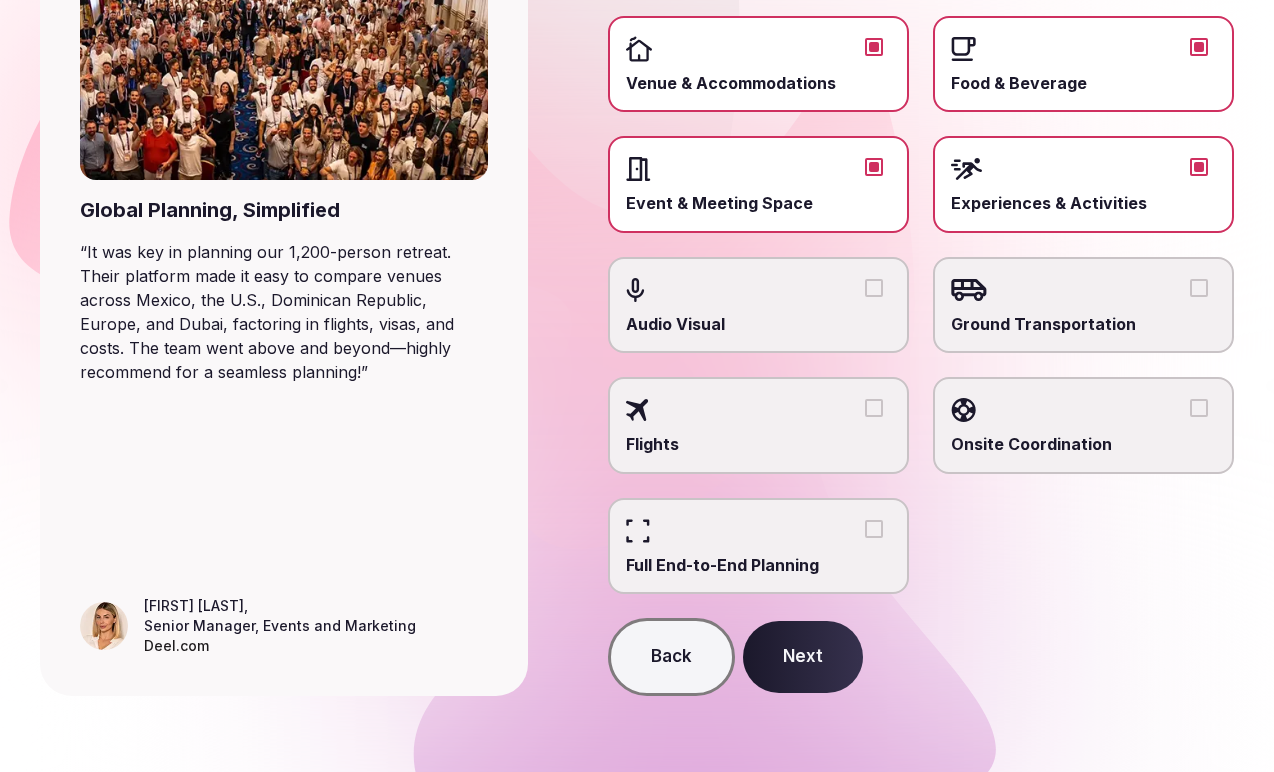 scroll, scrollTop: 351, scrollLeft: 0, axis: vertical 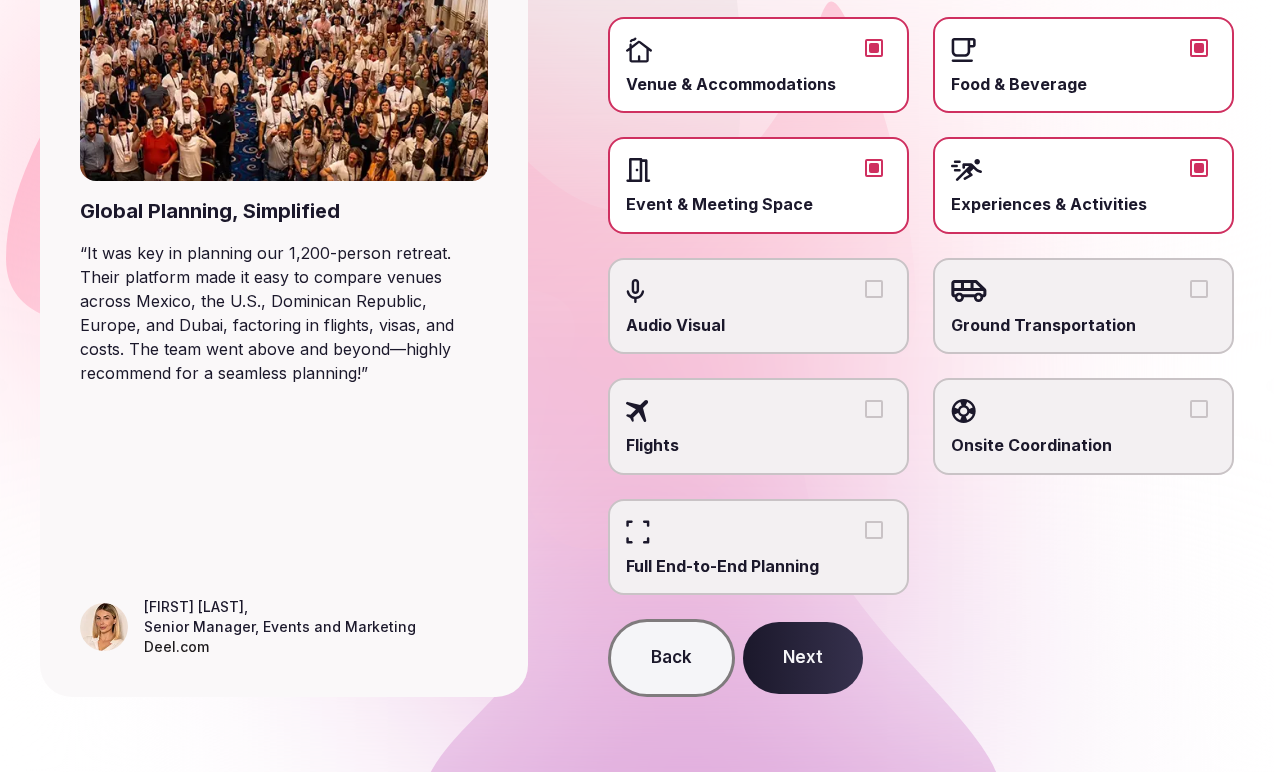 click on "Next" at bounding box center [803, 658] 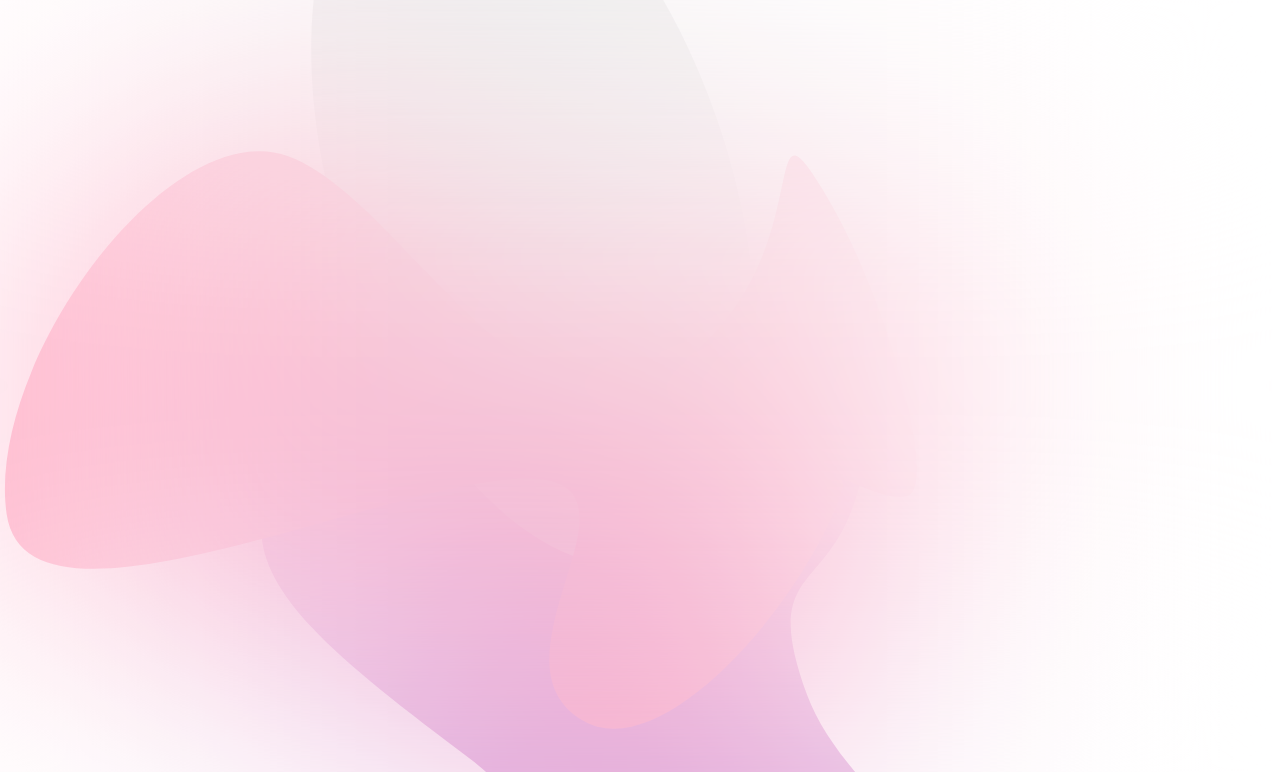 scroll, scrollTop: 0, scrollLeft: 0, axis: both 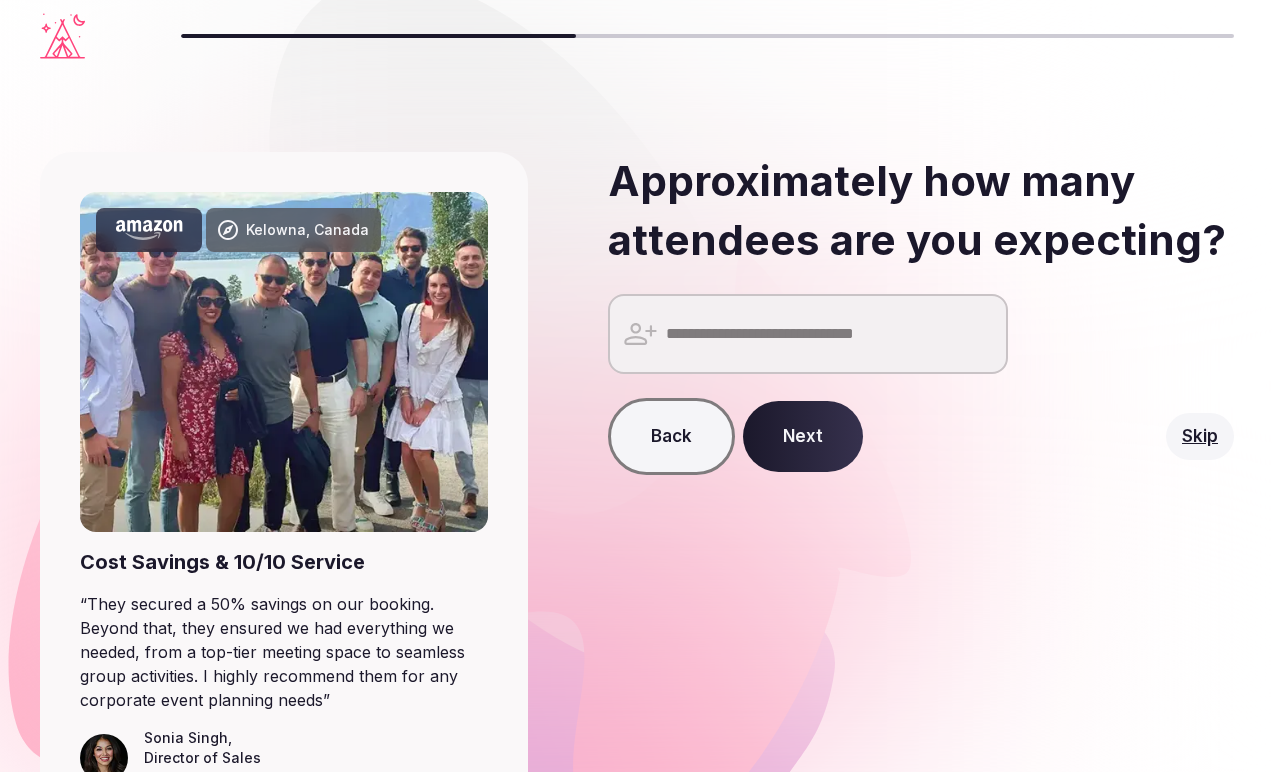 click at bounding box center (808, 334) 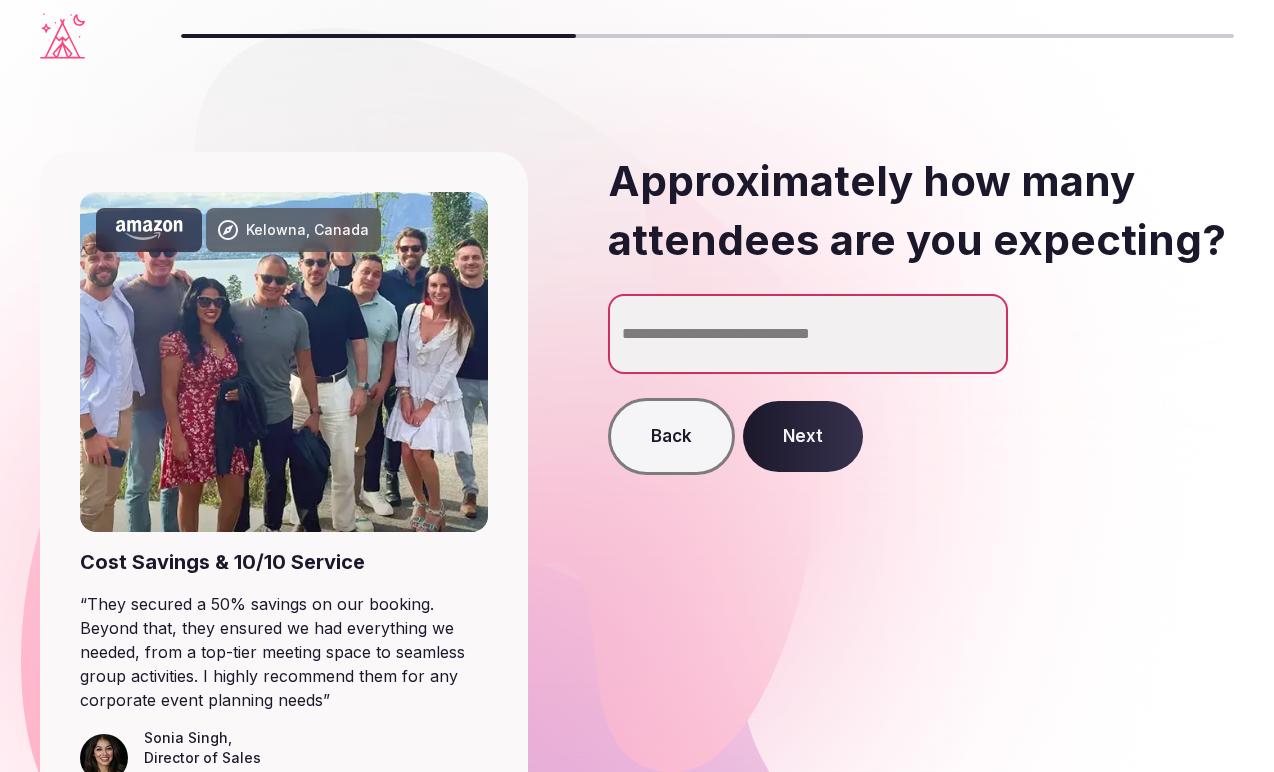 type on "**" 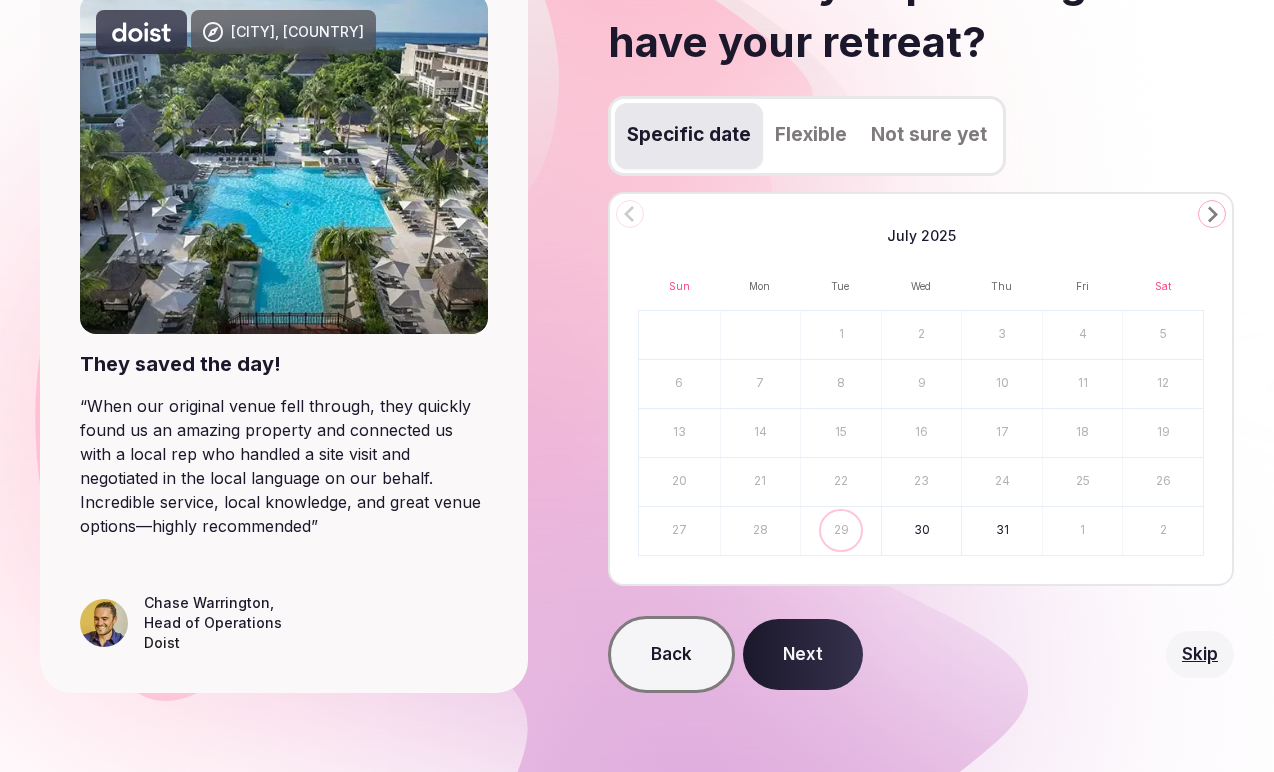 scroll, scrollTop: 197, scrollLeft: 0, axis: vertical 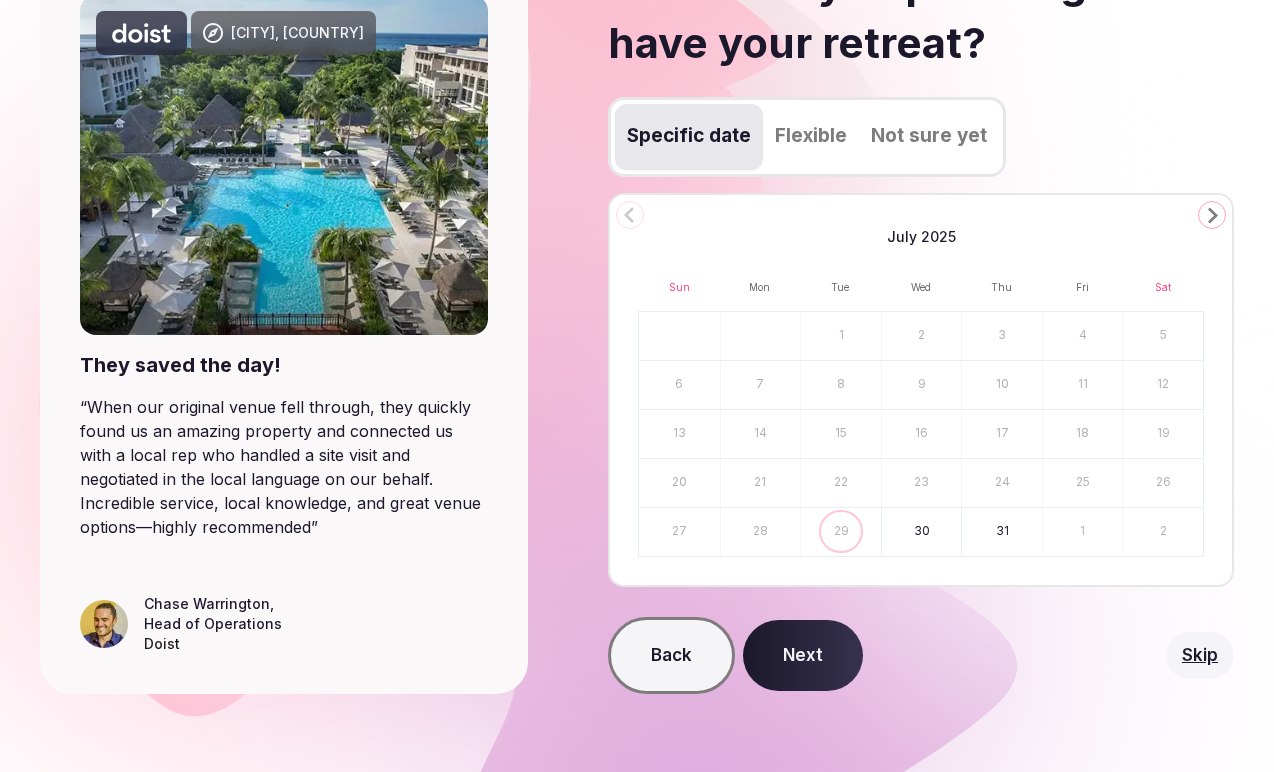 click on "Flexible" at bounding box center (811, 137) 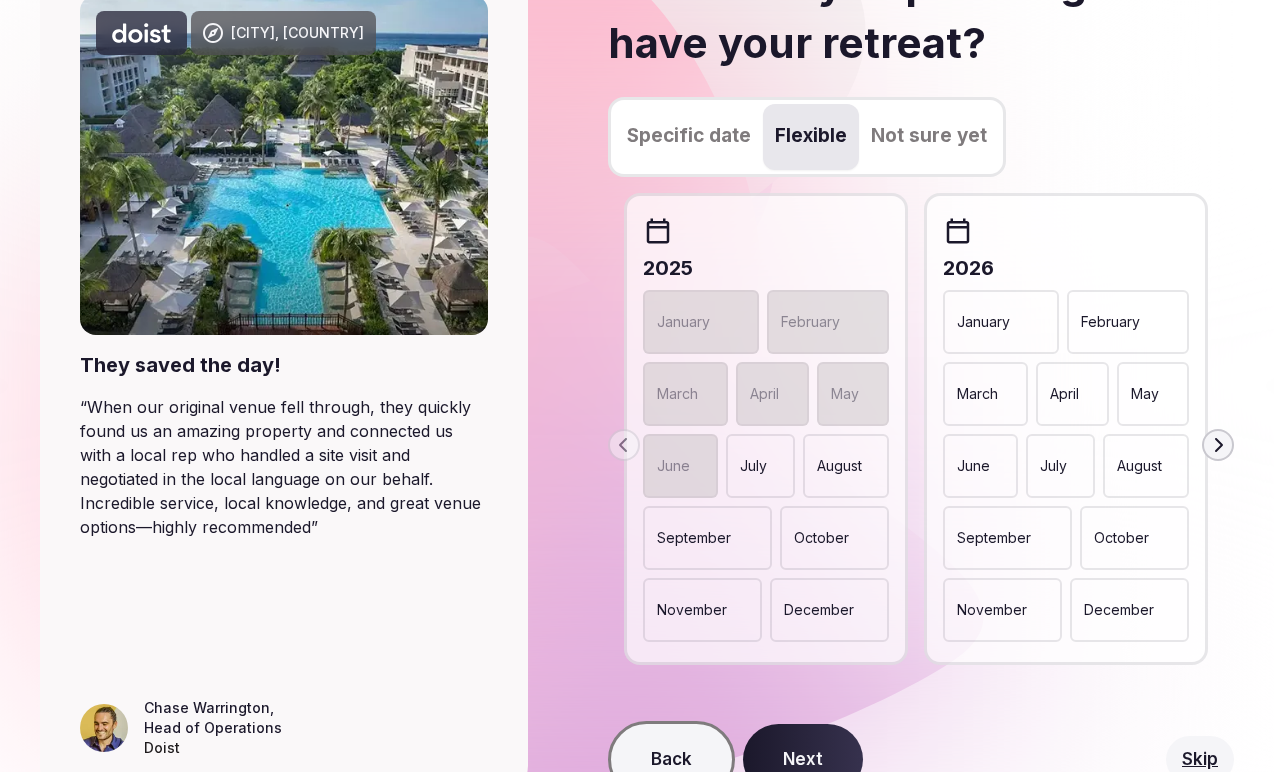 click on "April" at bounding box center [1072, 394] 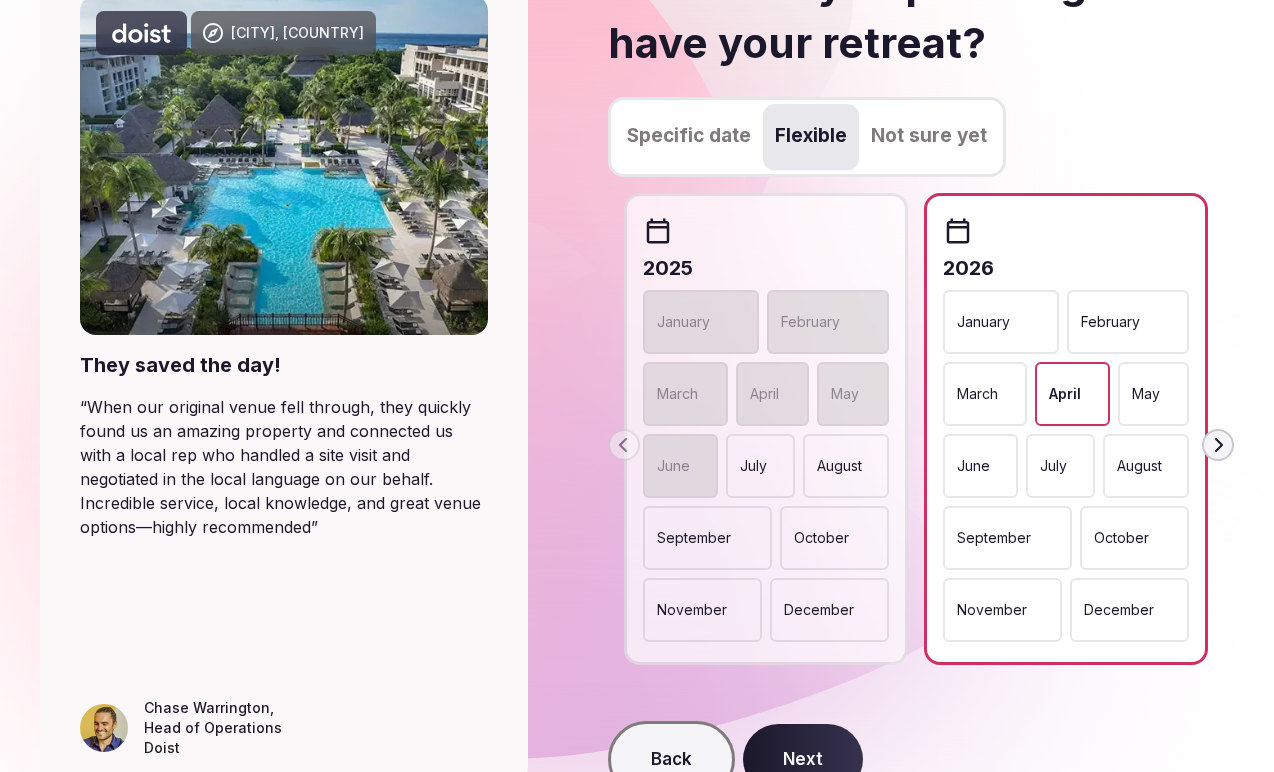 click on "May" at bounding box center (1153, 394) 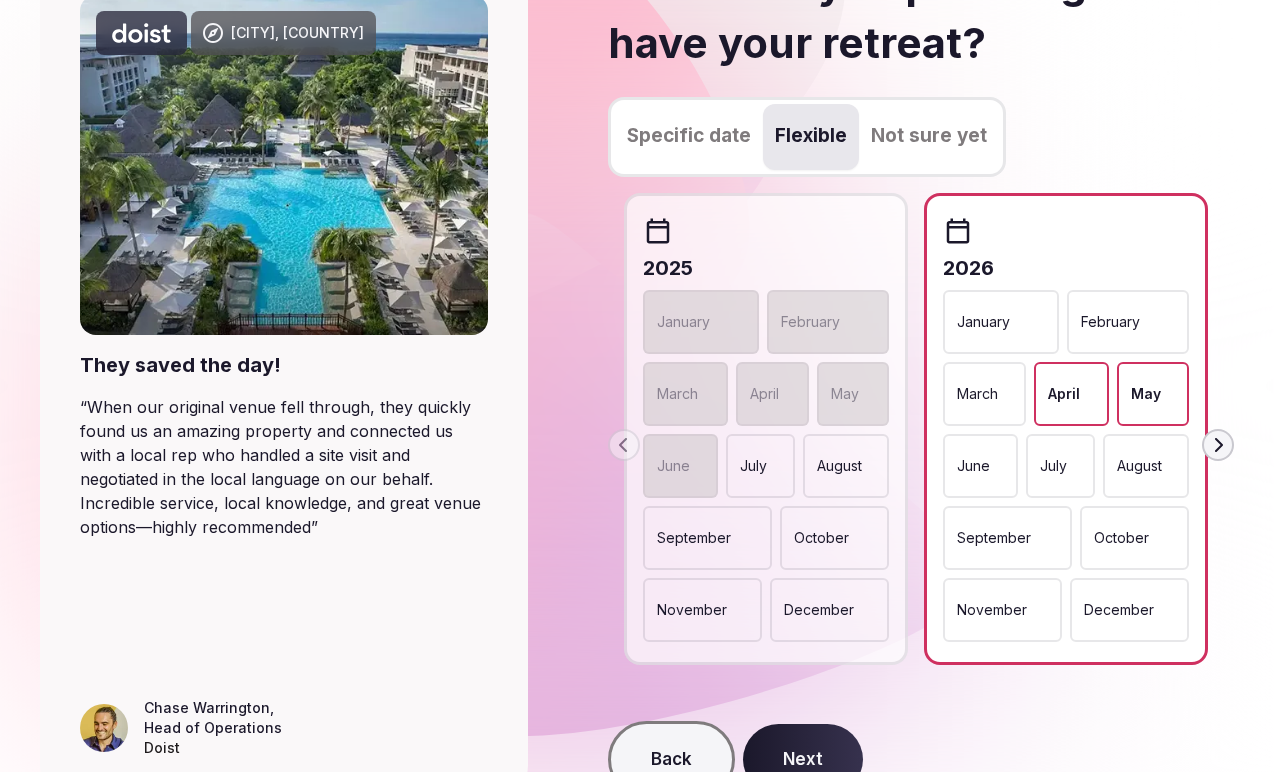 click on "June" at bounding box center (973, 466) 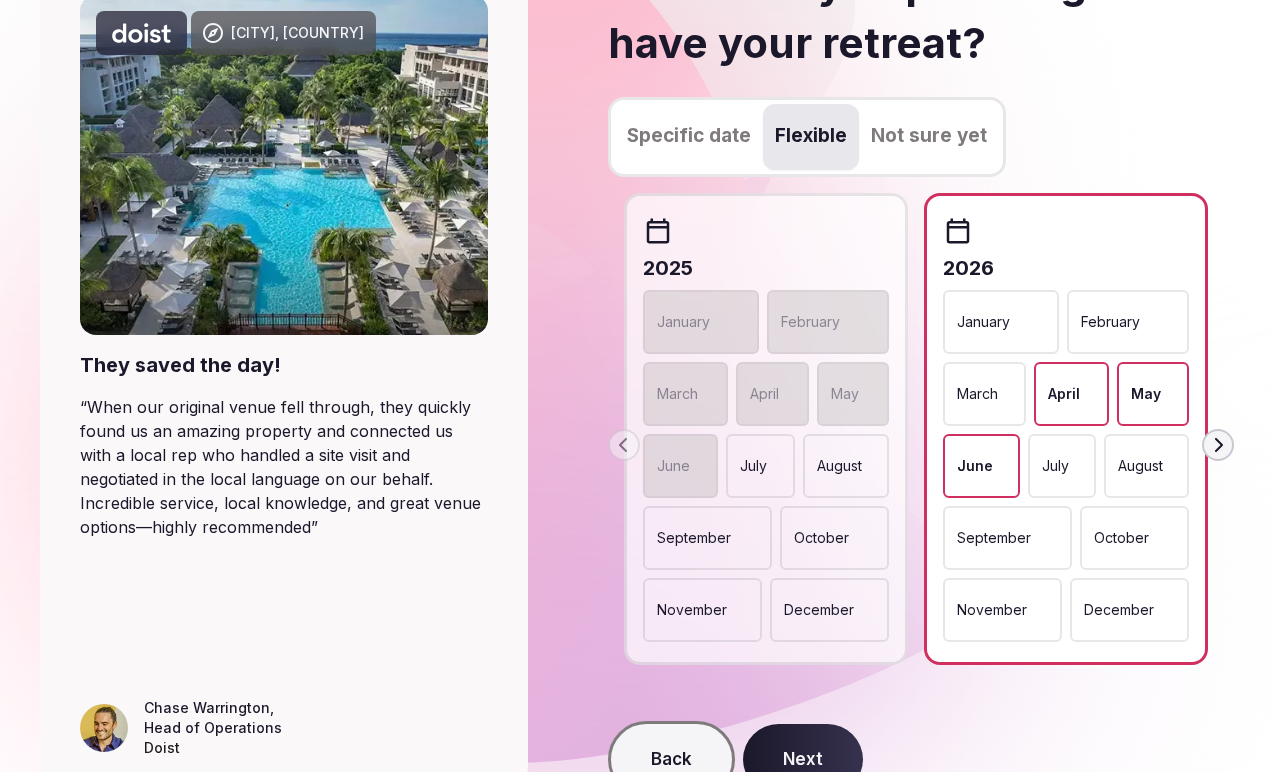 click on "March" at bounding box center [984, 394] 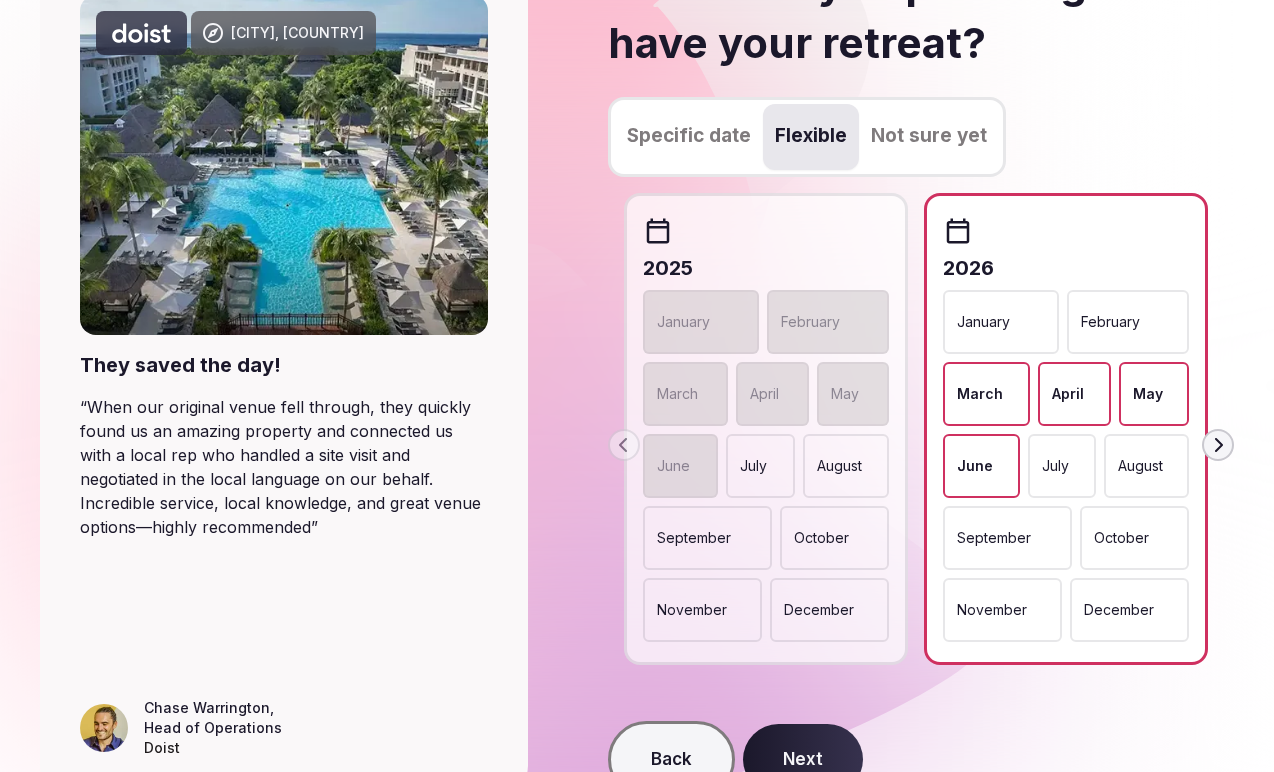 scroll, scrollTop: 287, scrollLeft: 0, axis: vertical 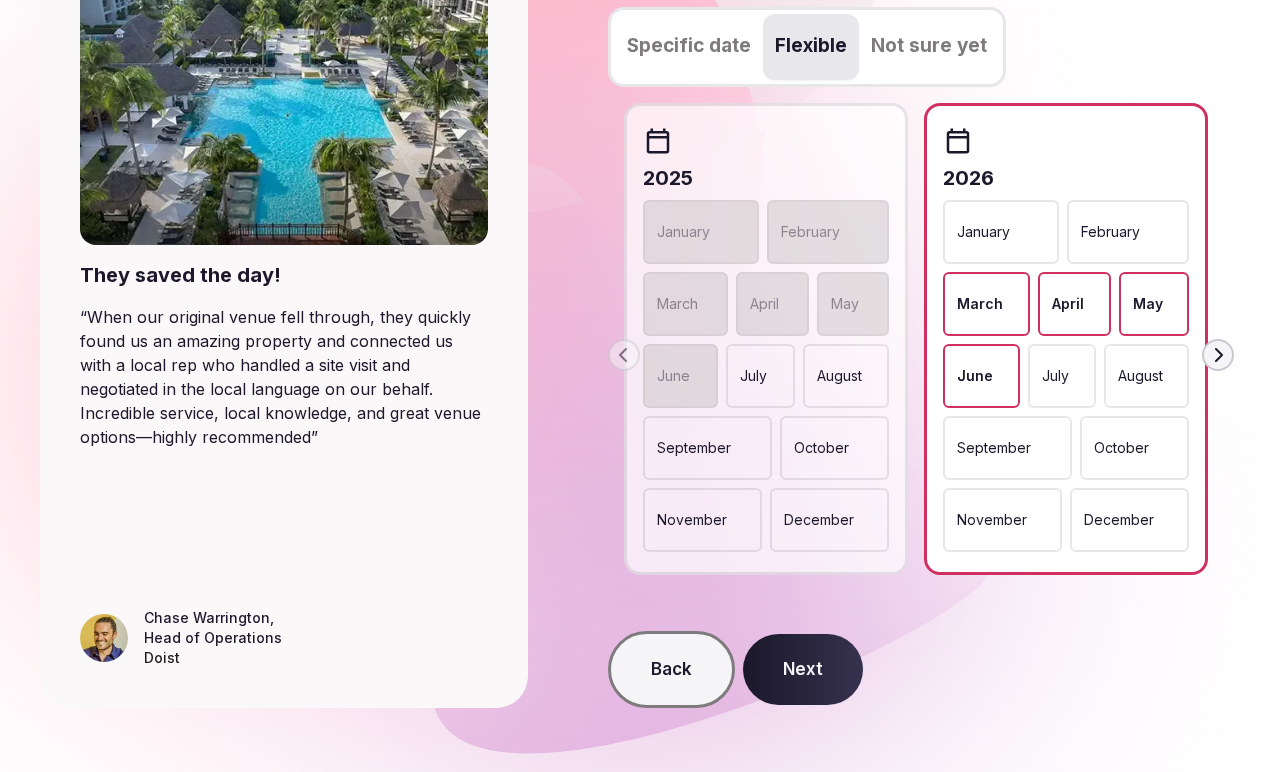 click on "Next" at bounding box center [803, 670] 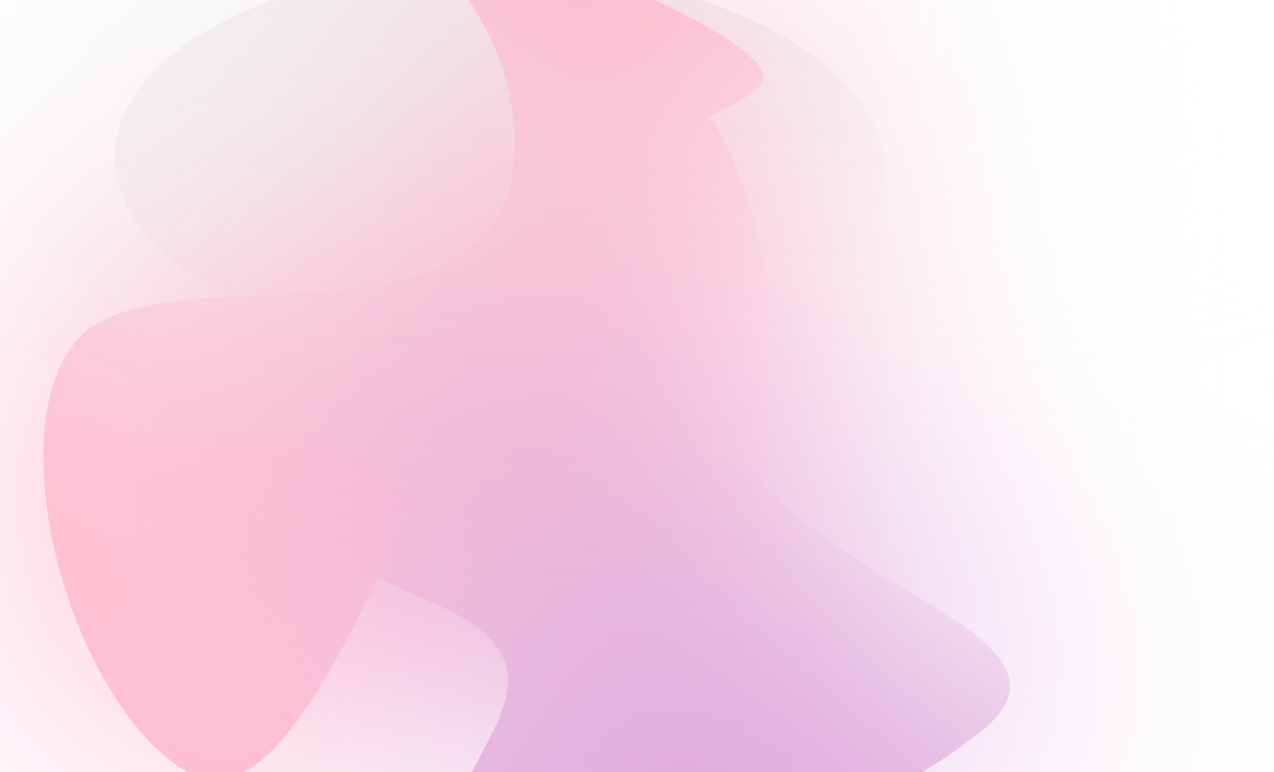 scroll, scrollTop: 0, scrollLeft: 0, axis: both 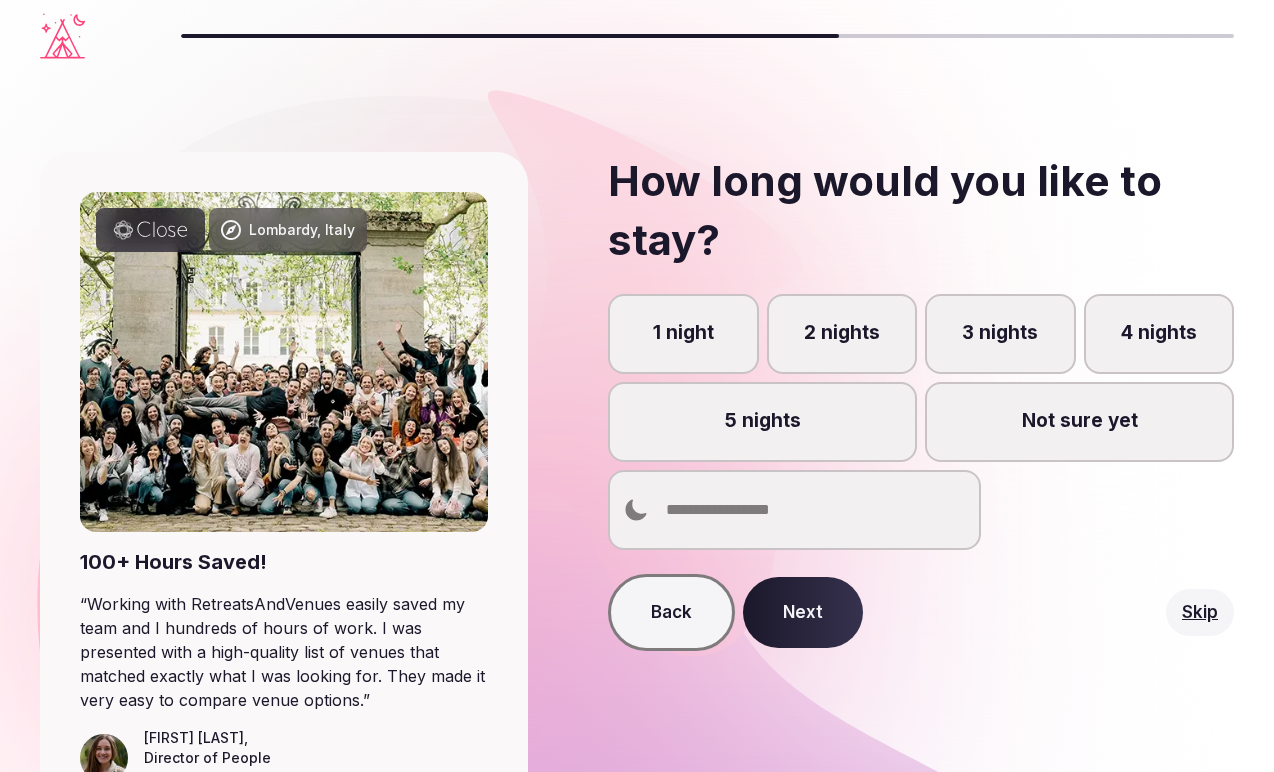 click on "2 nights" at bounding box center [842, 334] 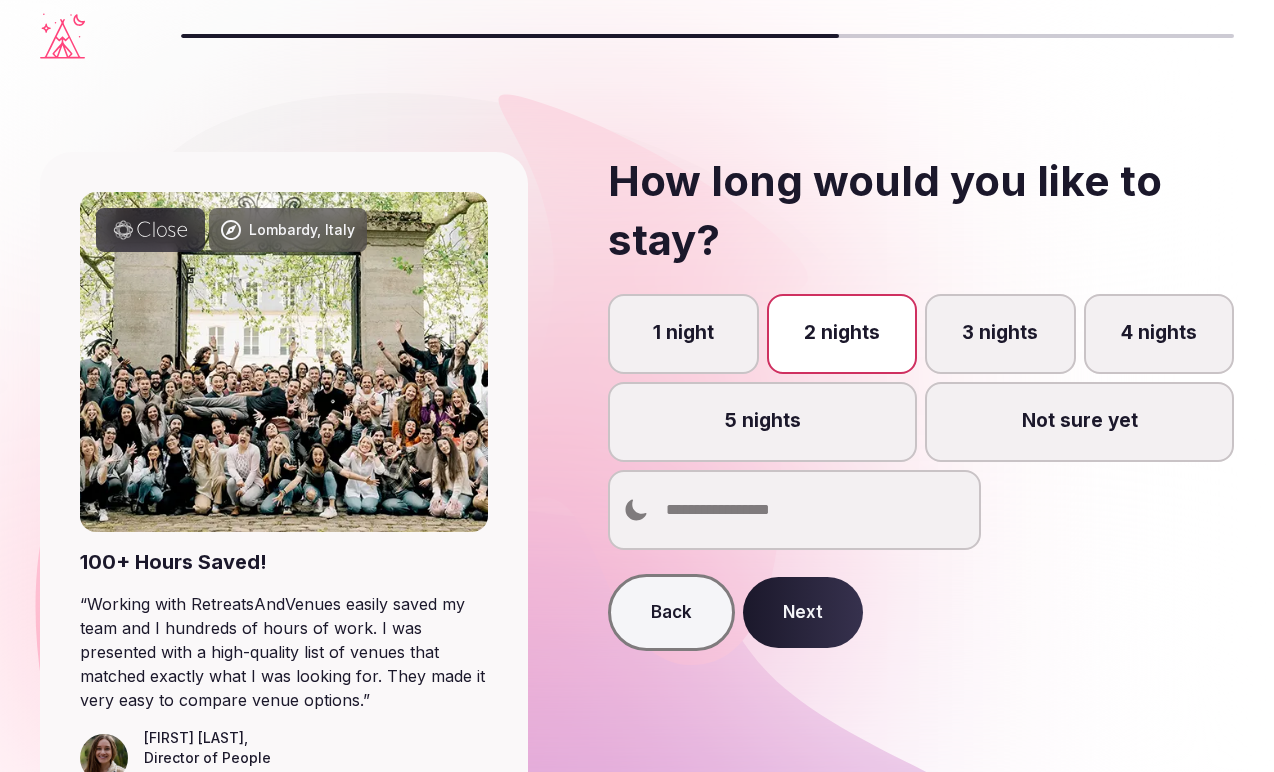 scroll, scrollTop: 19, scrollLeft: 0, axis: vertical 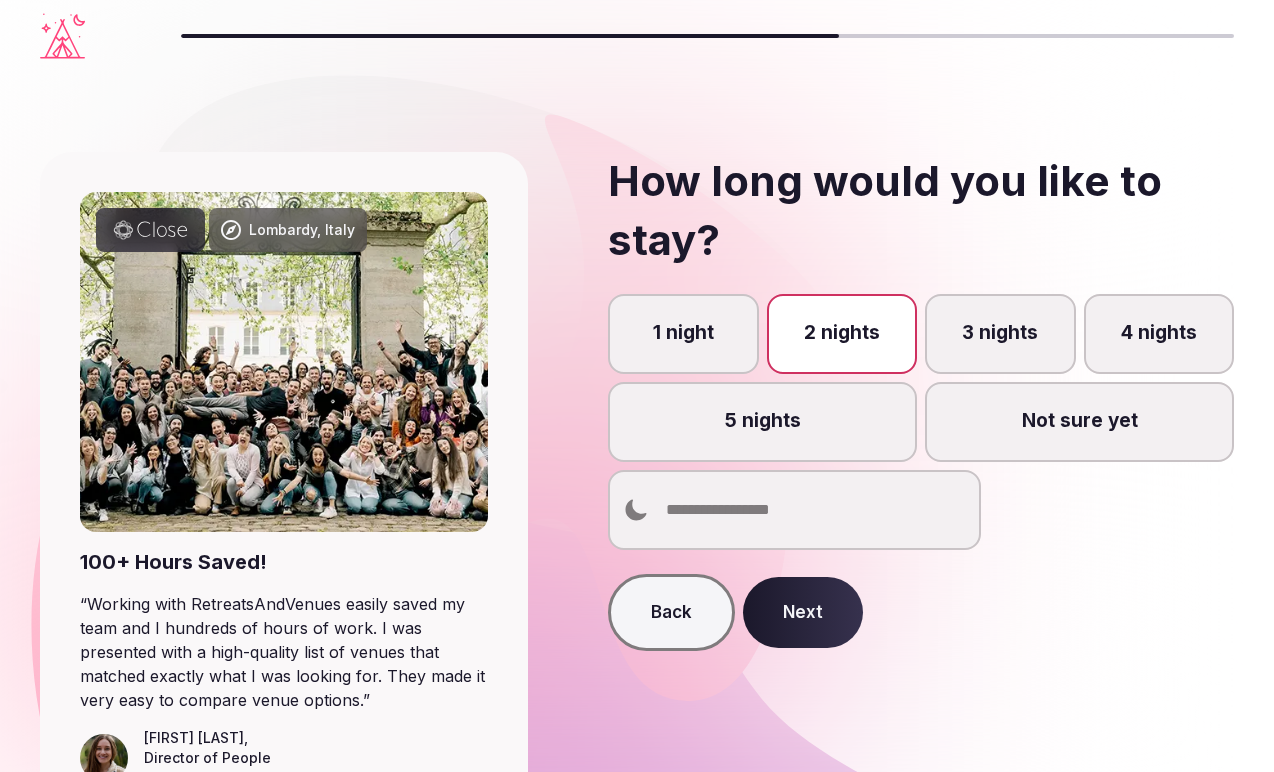 click on "Next" at bounding box center [803, 613] 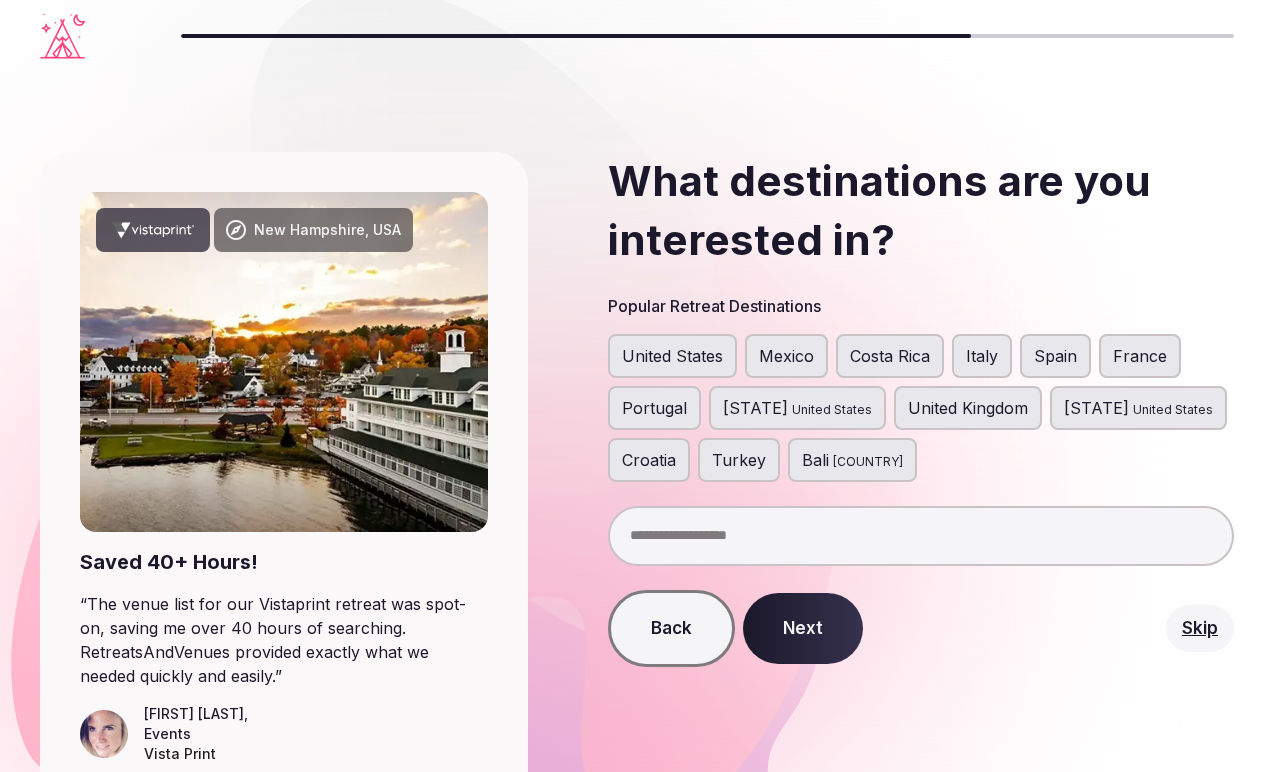 click on "United Kingdom" at bounding box center [968, 408] 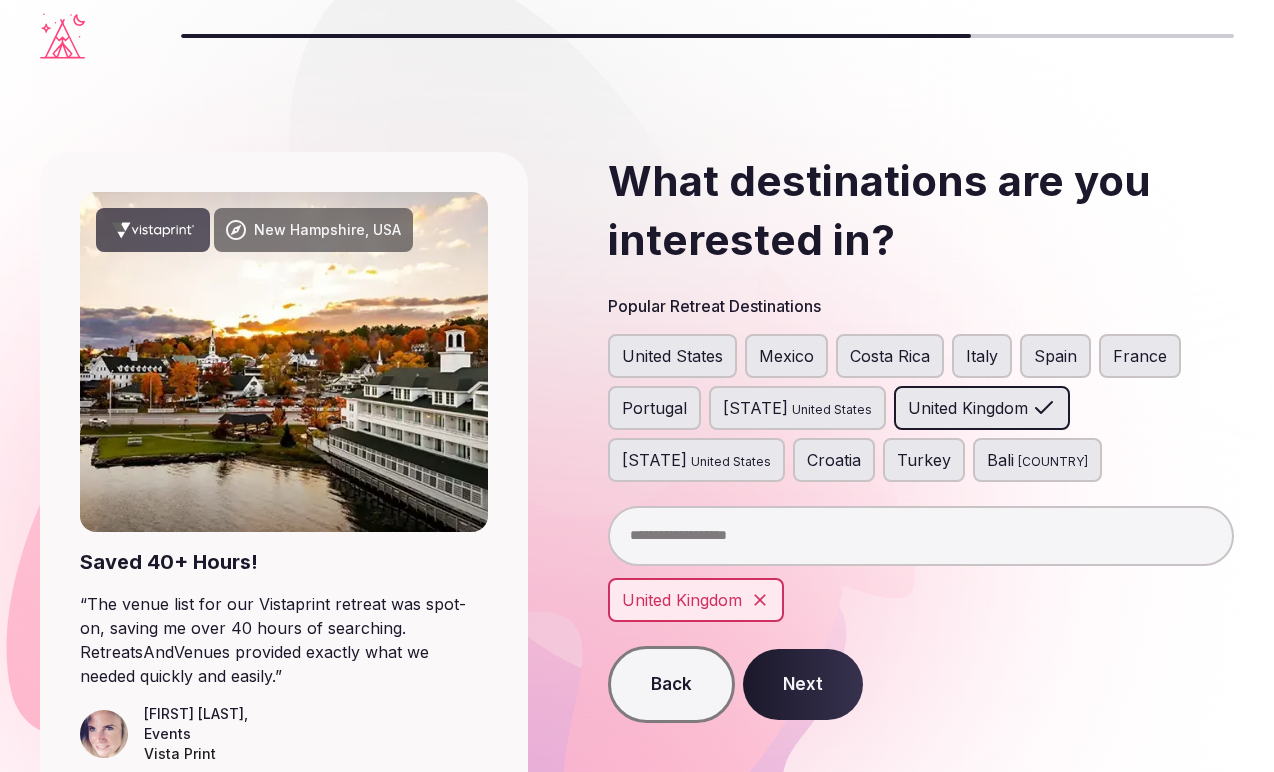 click on "Next" at bounding box center (803, 685) 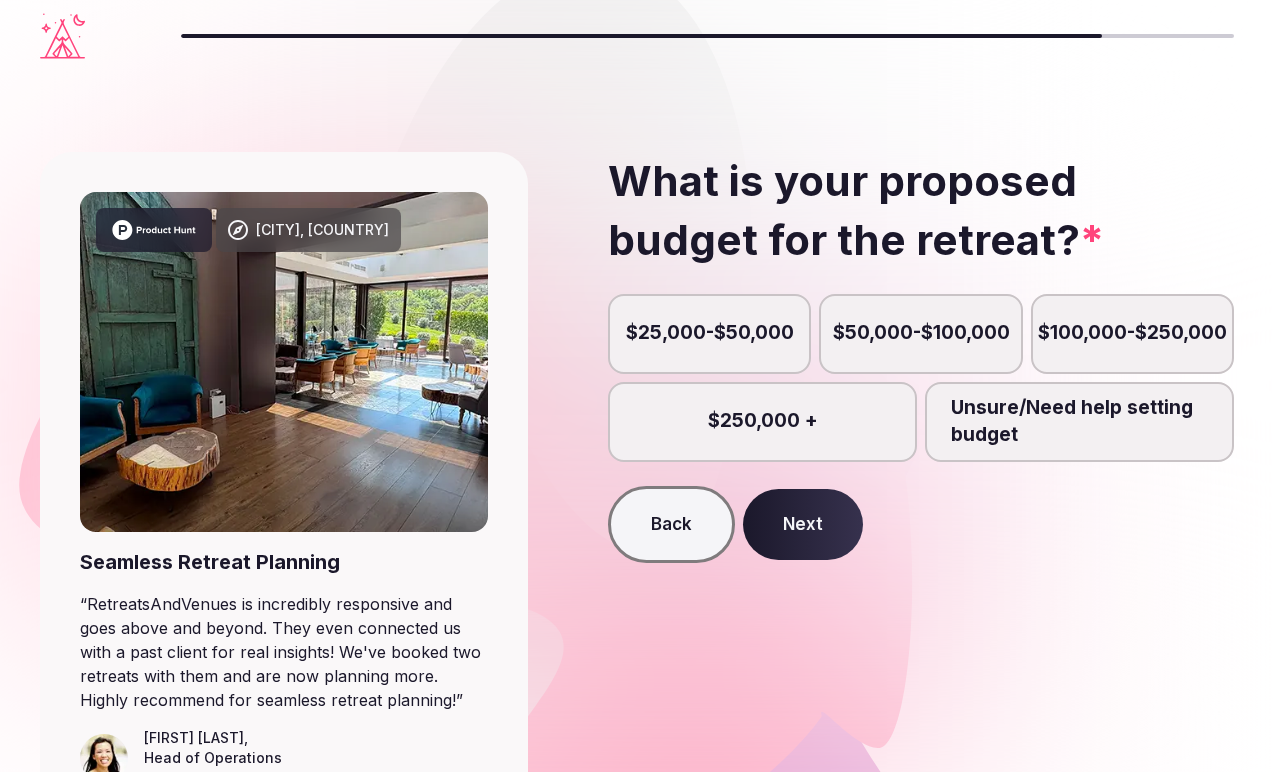 click on "$25,000-$50,000" at bounding box center (709, 334) 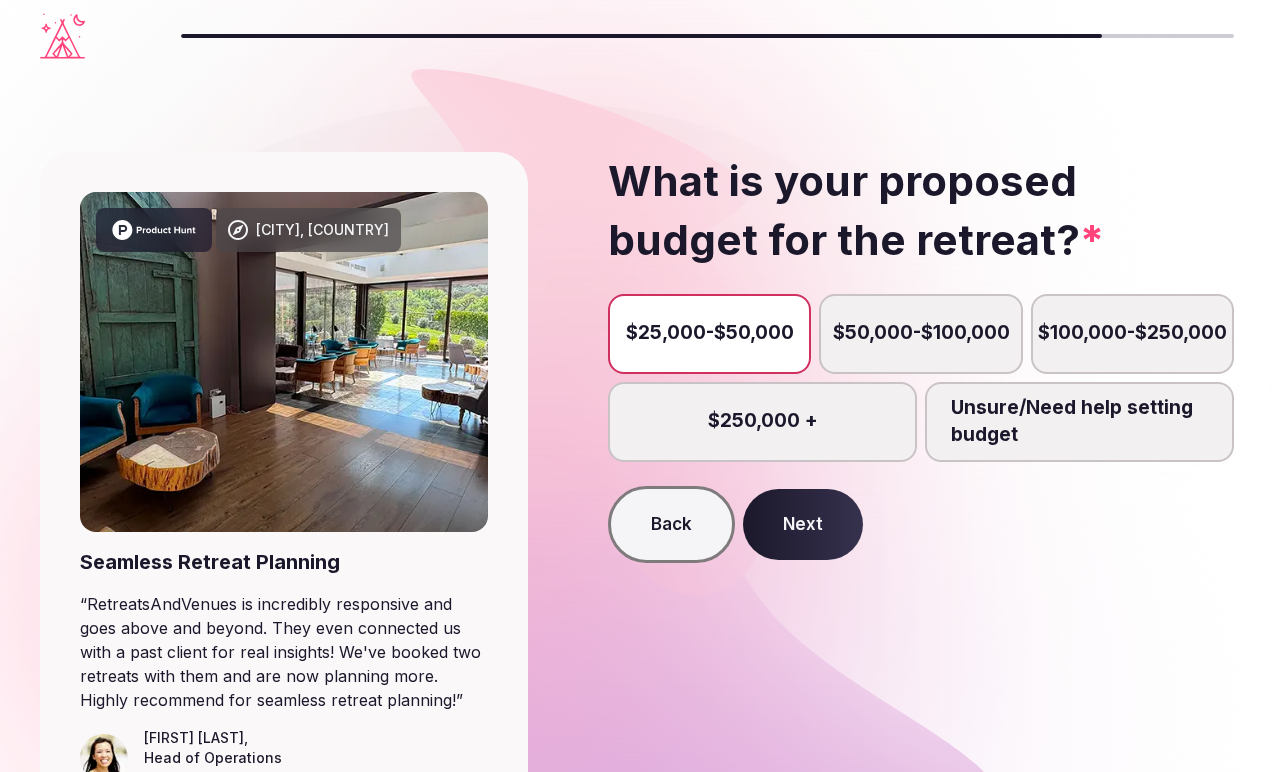 click on "Next" at bounding box center [803, 525] 